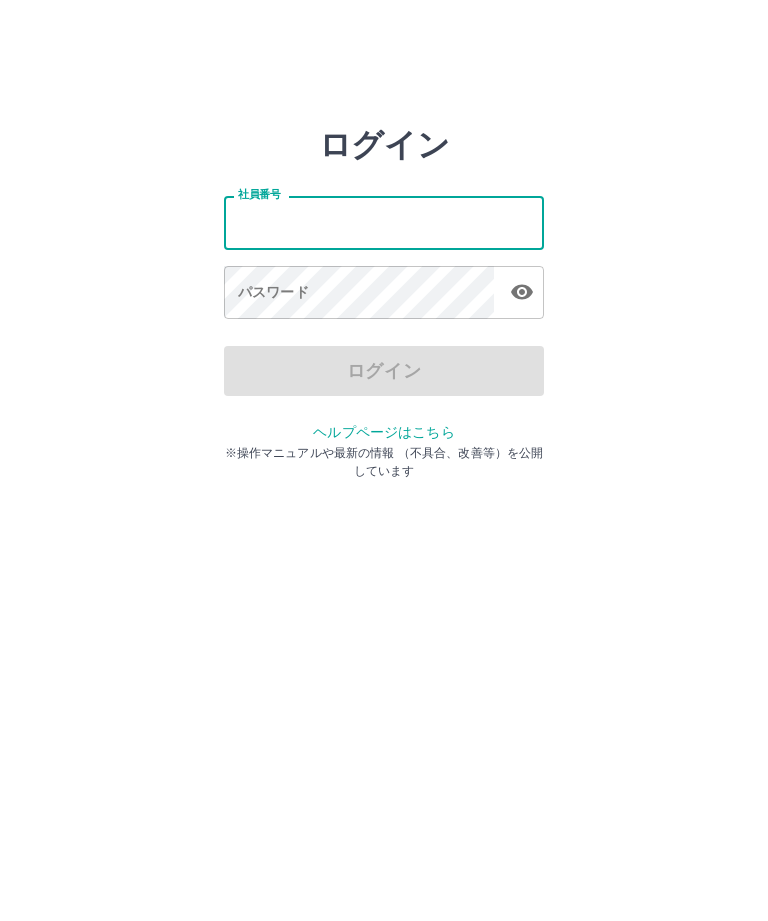 scroll, scrollTop: 0, scrollLeft: 0, axis: both 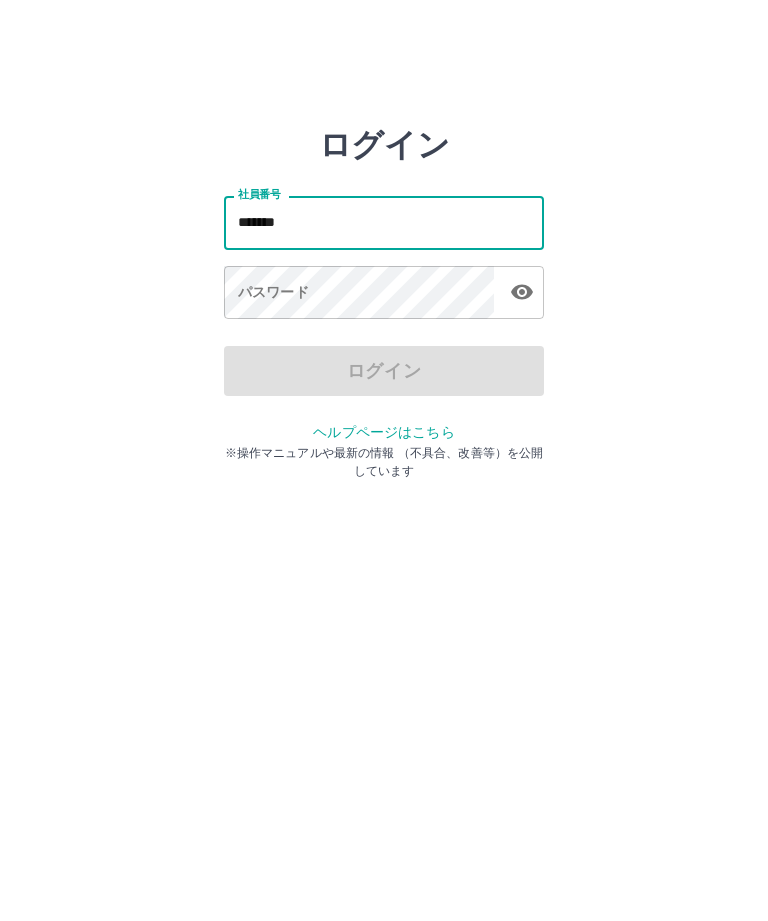 type on "*******" 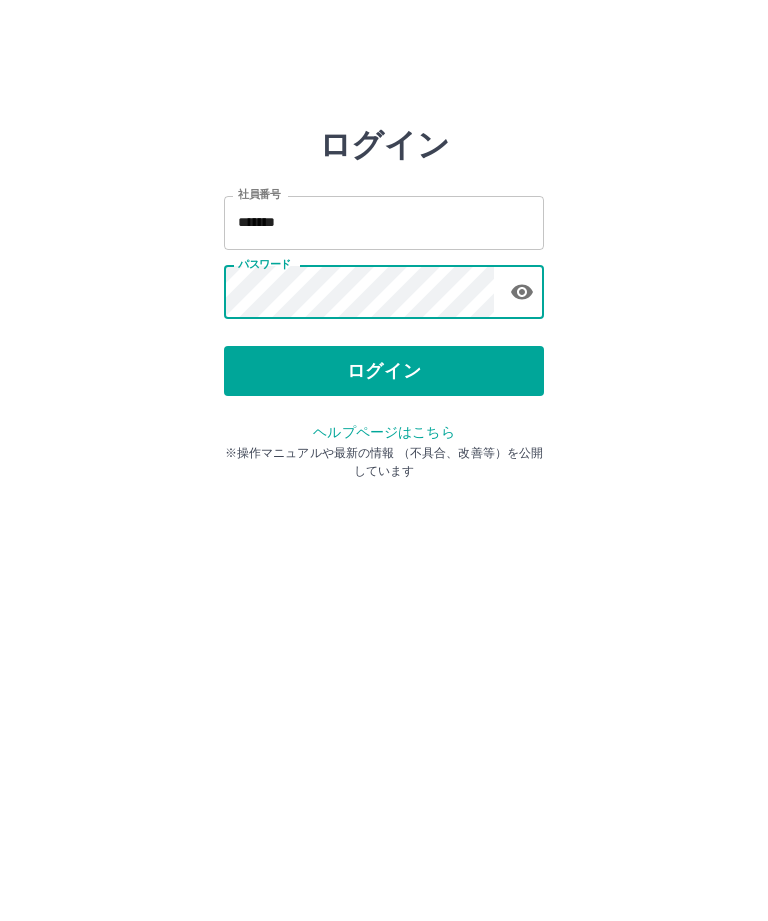 click on "ログイン" at bounding box center [384, 371] 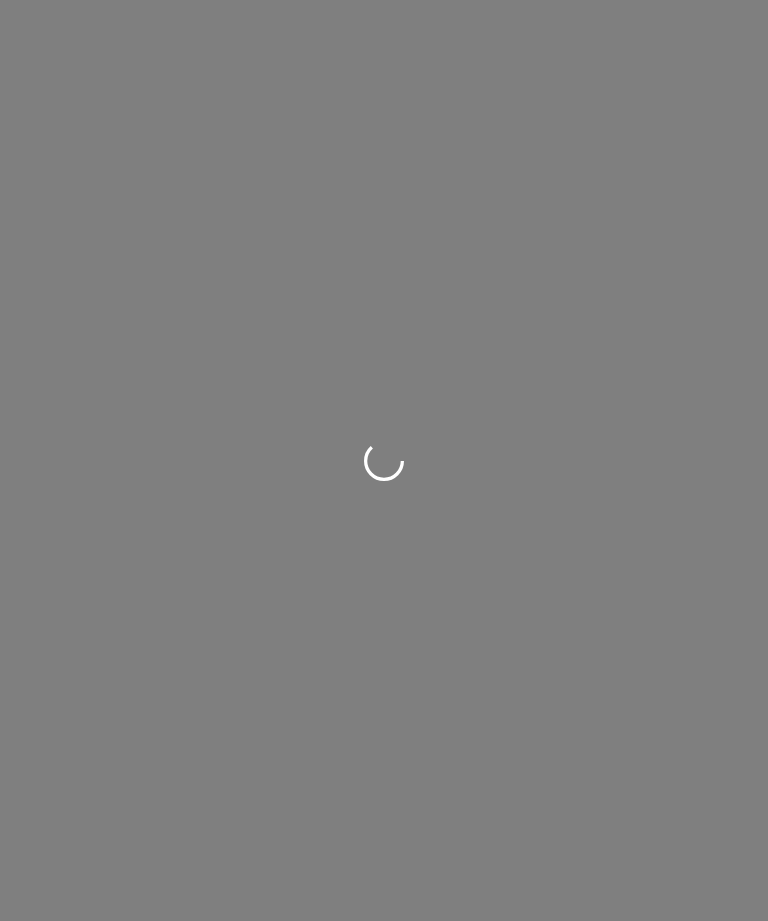 scroll, scrollTop: 0, scrollLeft: 0, axis: both 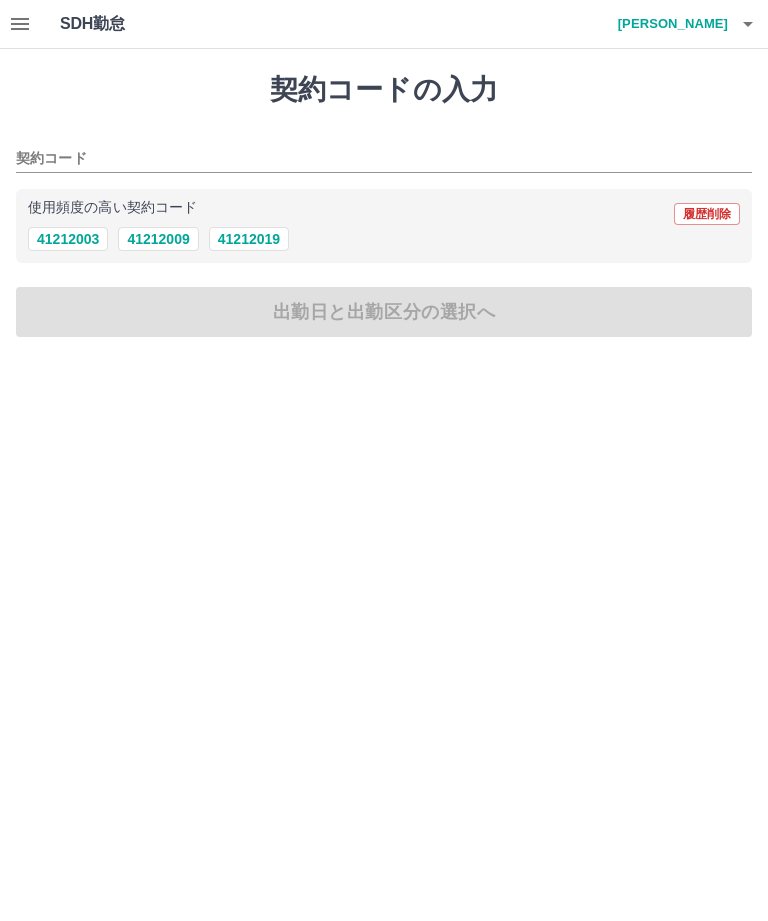 click on "41212019" at bounding box center [249, 239] 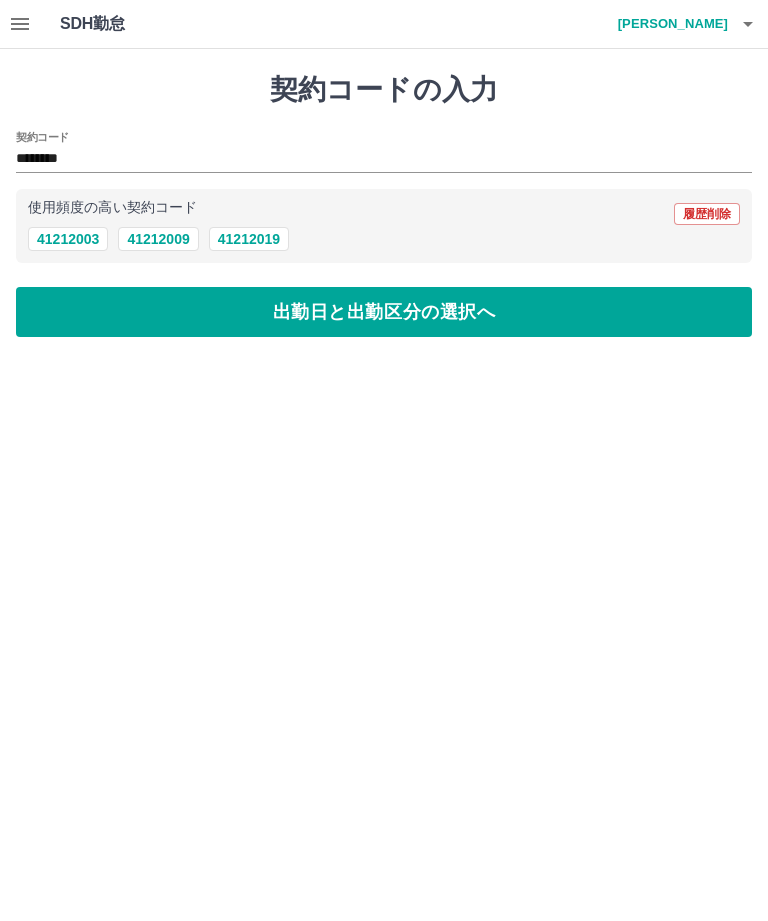 click on "出勤日と出勤区分の選択へ" at bounding box center [384, 312] 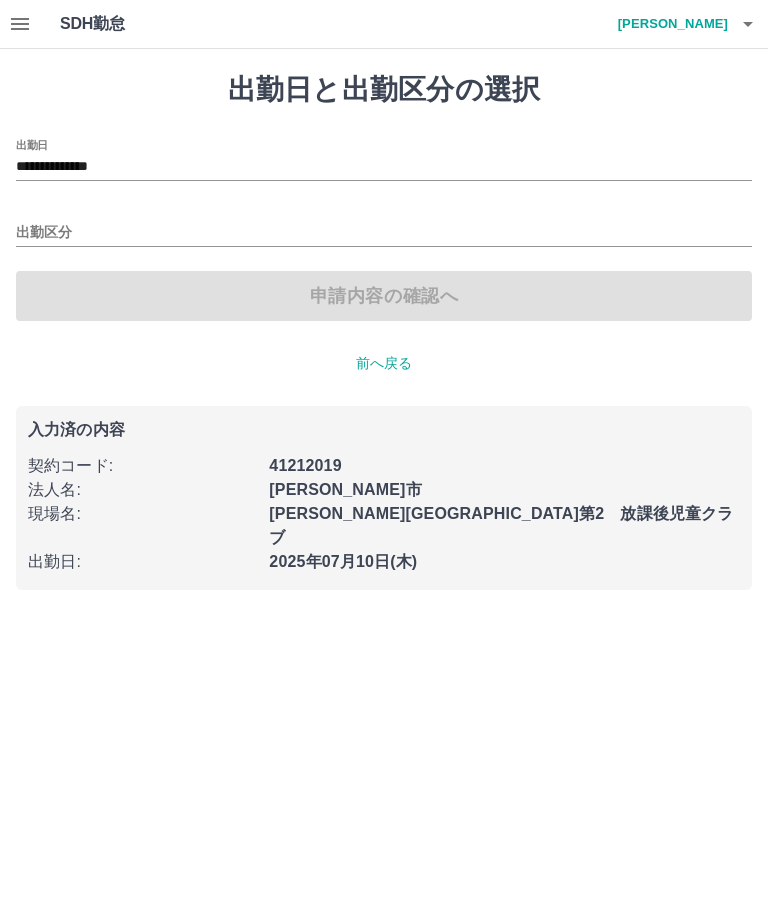 click on "**********" at bounding box center [384, 167] 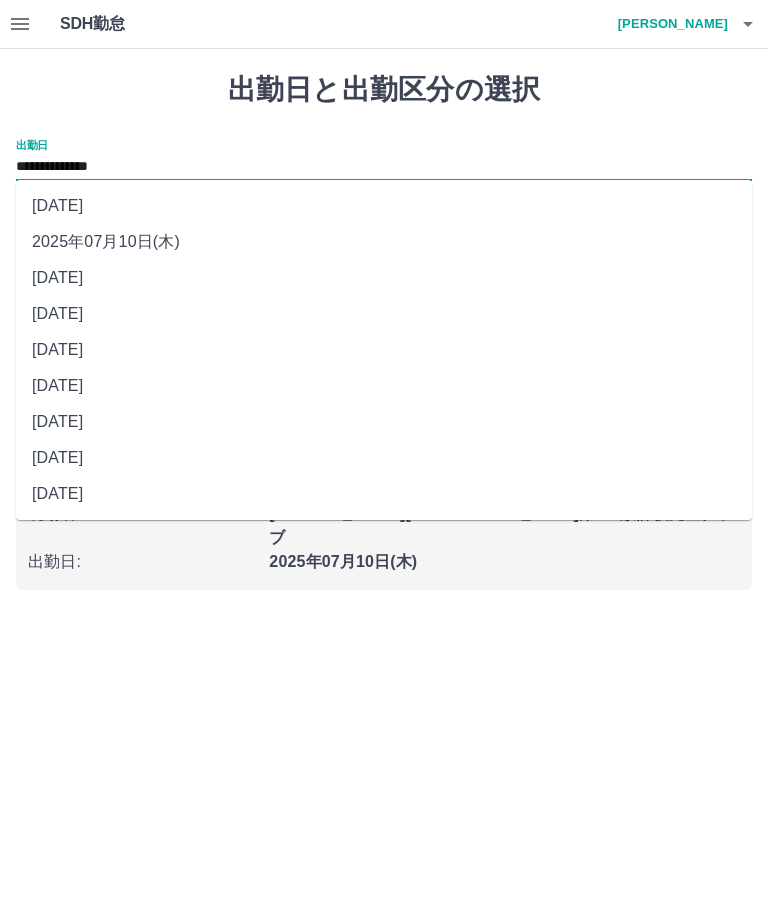 click on "2025年07月05日(土)" at bounding box center [384, 422] 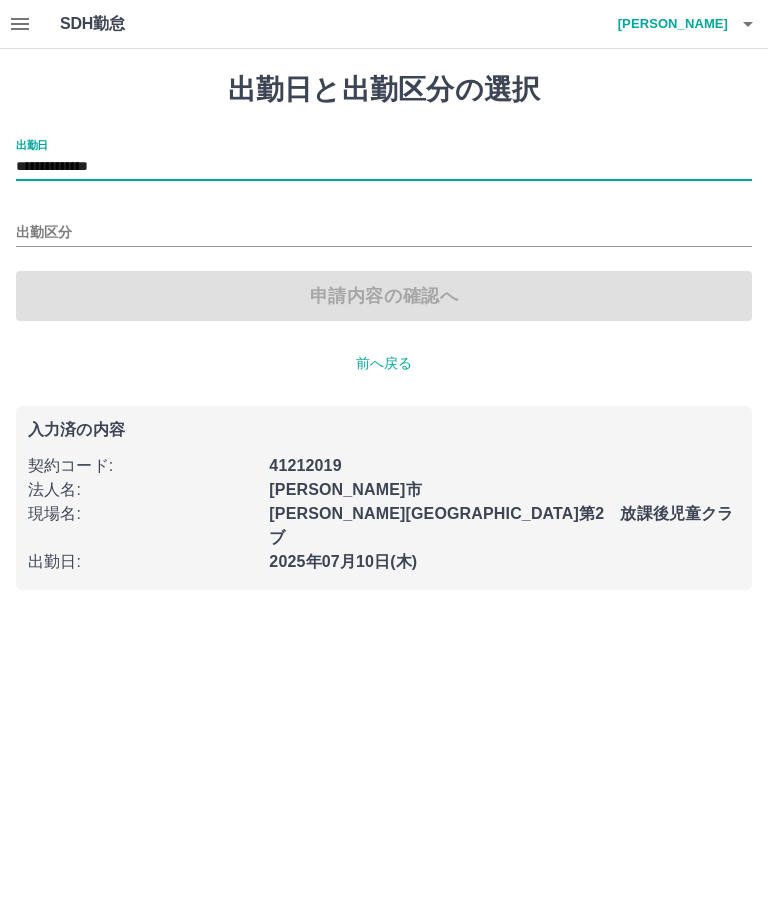 type on "**********" 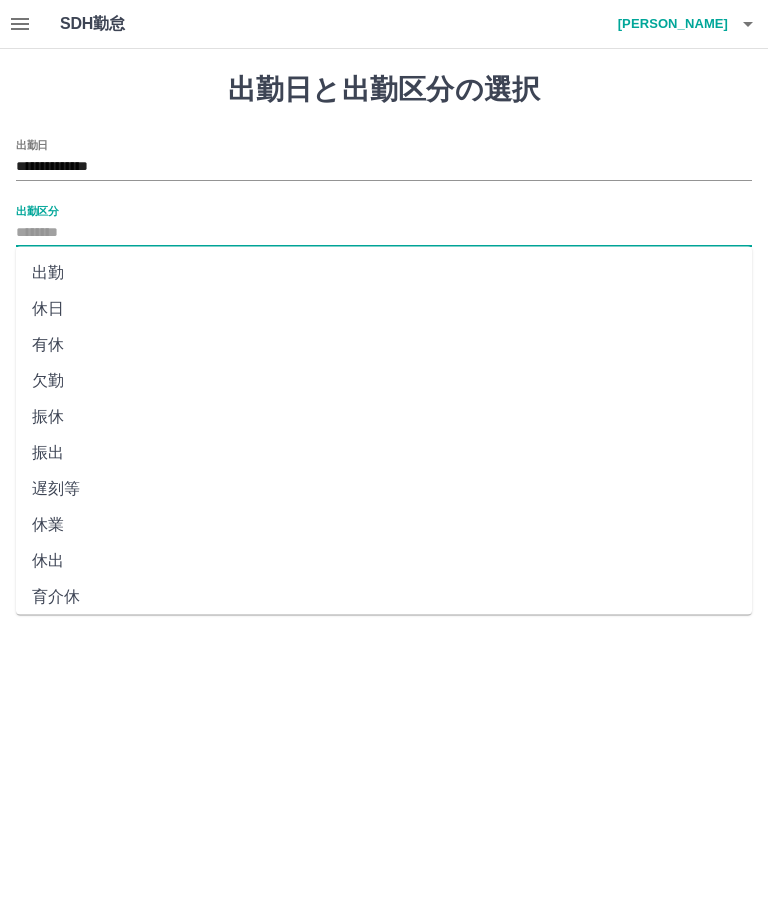 click on "休日" at bounding box center (384, 309) 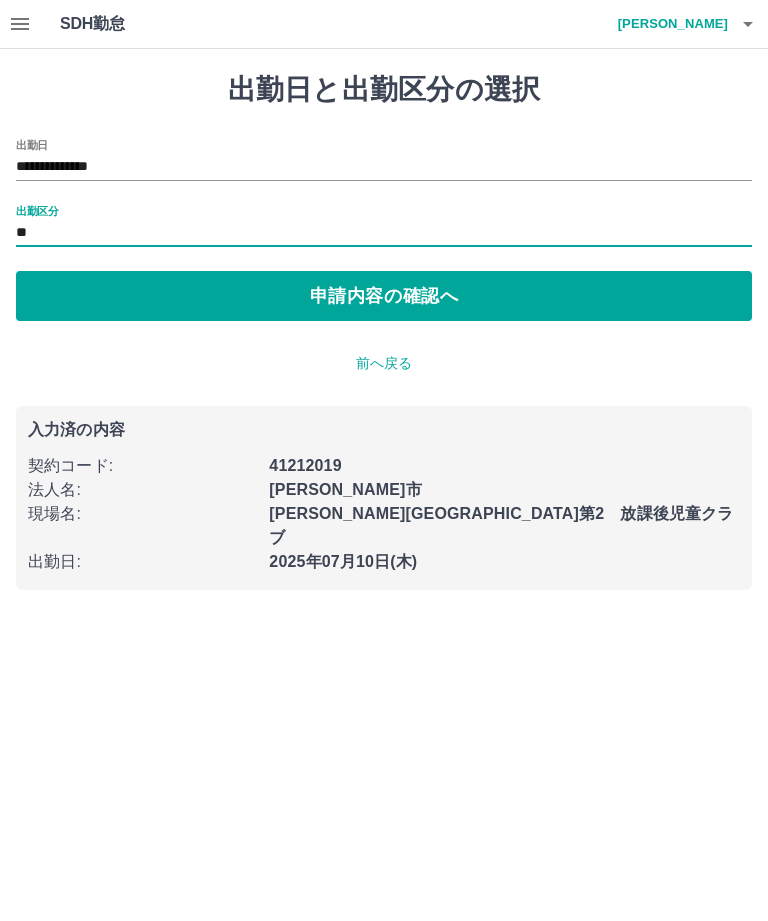 click on "申請内容の確認へ" at bounding box center [384, 296] 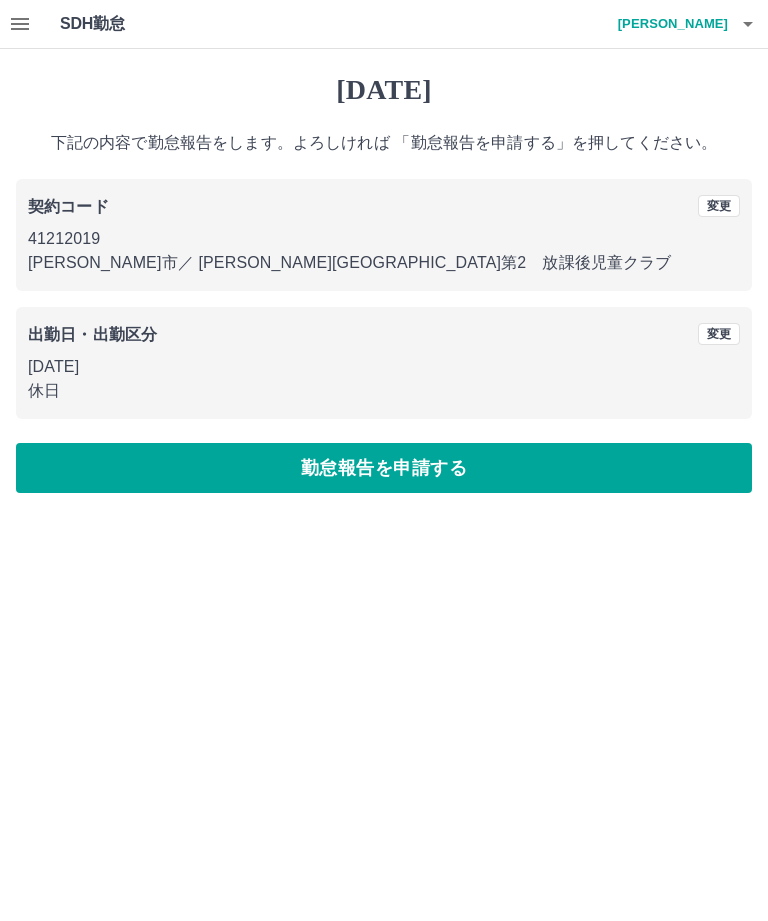 click on "SDH勤怠 杉村　いつよ 2025年07月05日(土) 下記の内容で勤怠報告をします。よろしければ 「勤怠報告を申請する」を押してください。 契約コード 変更 41212019 島田市  ／   島田第五小学校区第2　放課後児童クラブ 出勤日・出勤区分 変更 2025年07月05日(土) 休日 勤怠報告を申請する SDH勤怠" at bounding box center [384, 258] 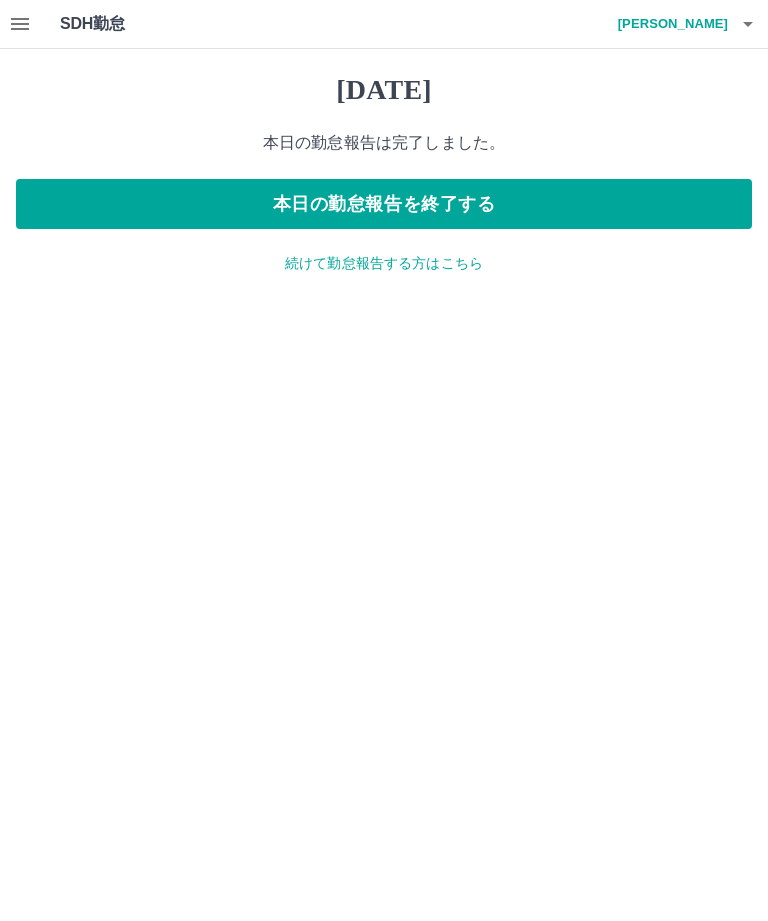 click on "続けて勤怠報告する方はこちら" at bounding box center [384, 263] 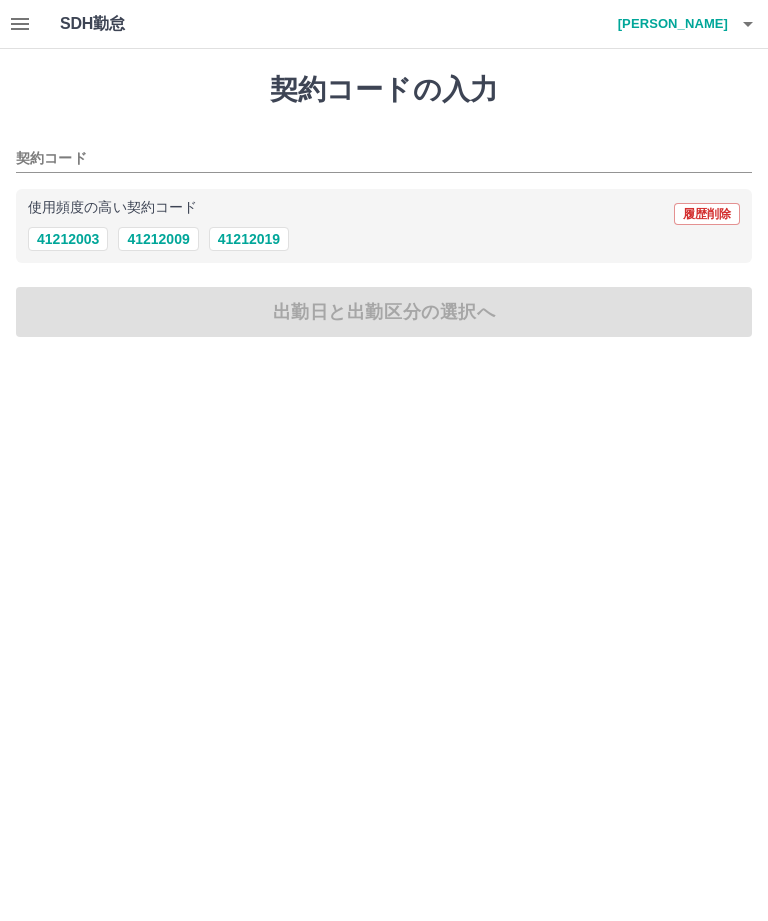 click on "41212019" at bounding box center (249, 239) 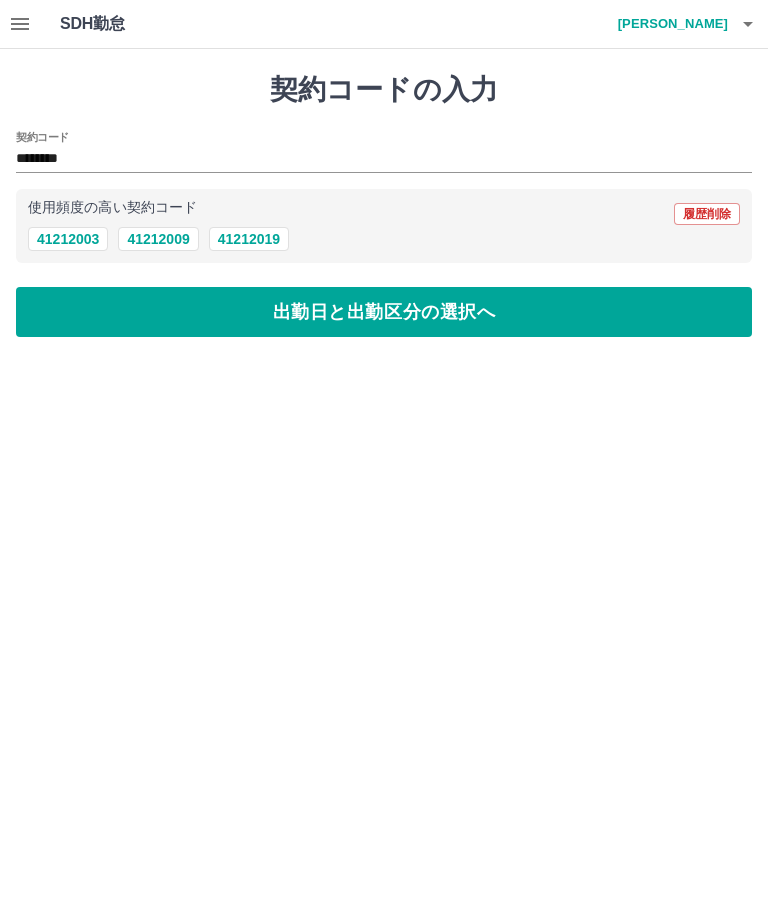 click on "出勤日と出勤区分の選択へ" at bounding box center (384, 312) 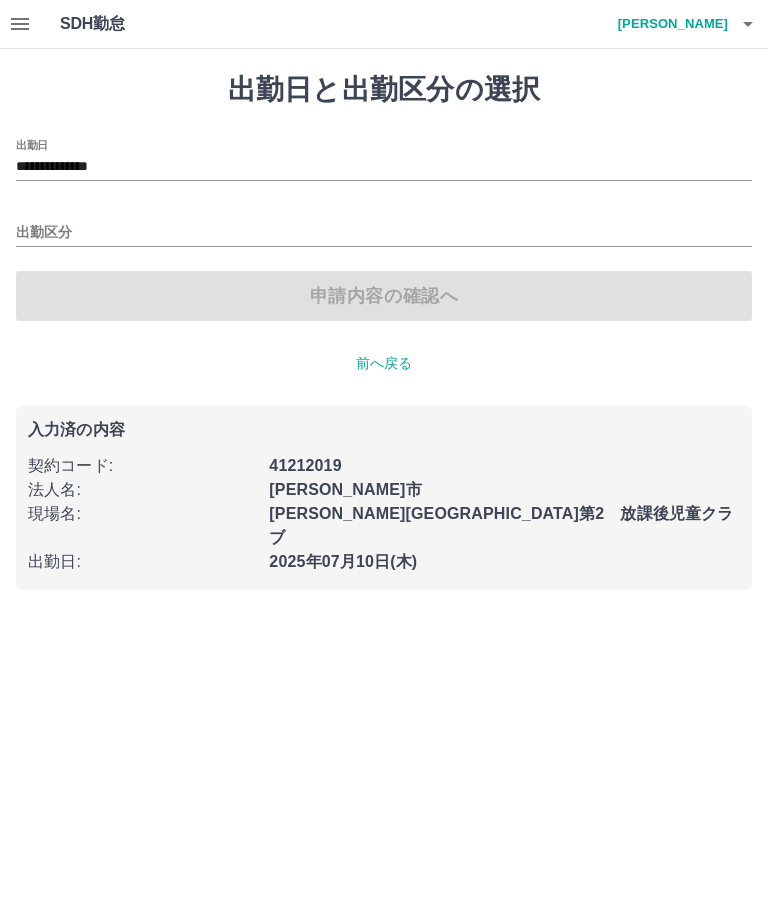 click on "**********" at bounding box center [384, 167] 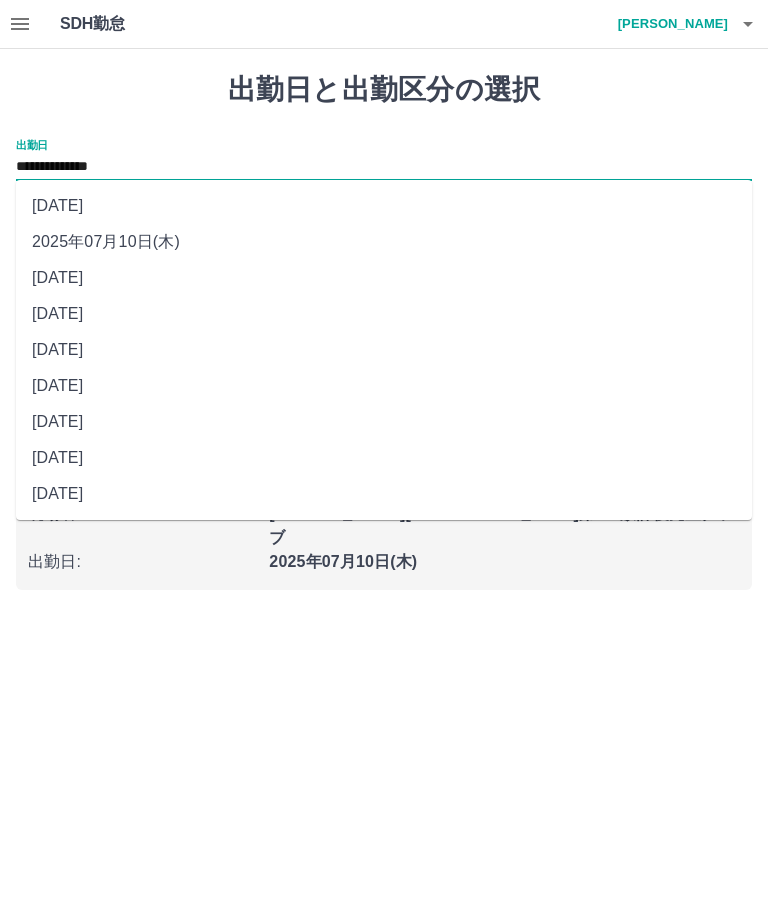 click on "2025年07月06日(日)" at bounding box center (384, 386) 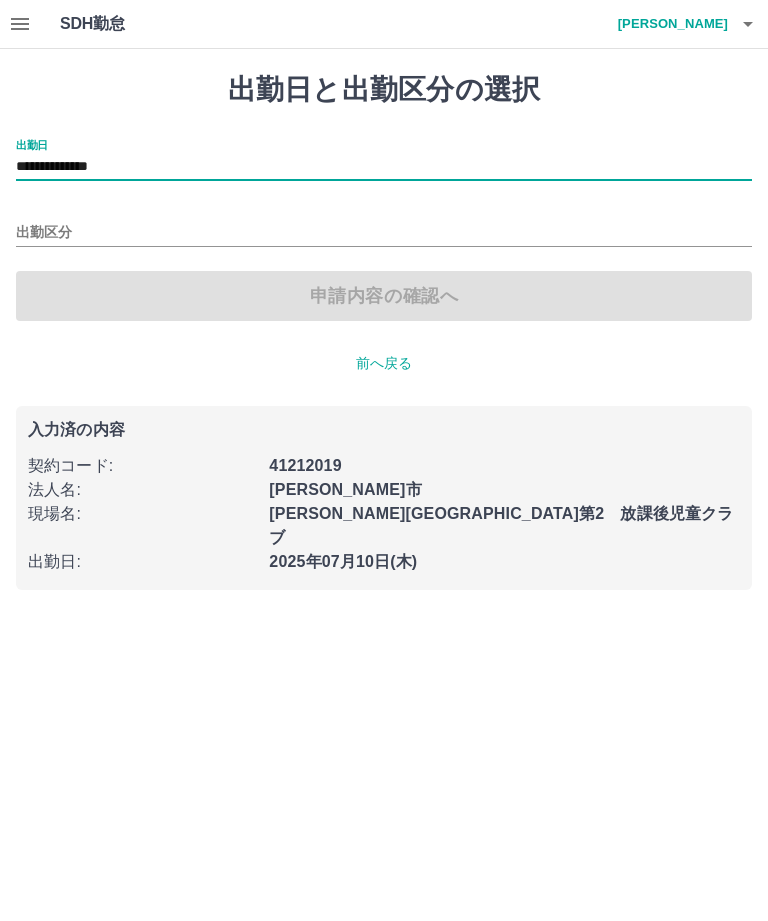 click on "出勤区分" at bounding box center [384, 233] 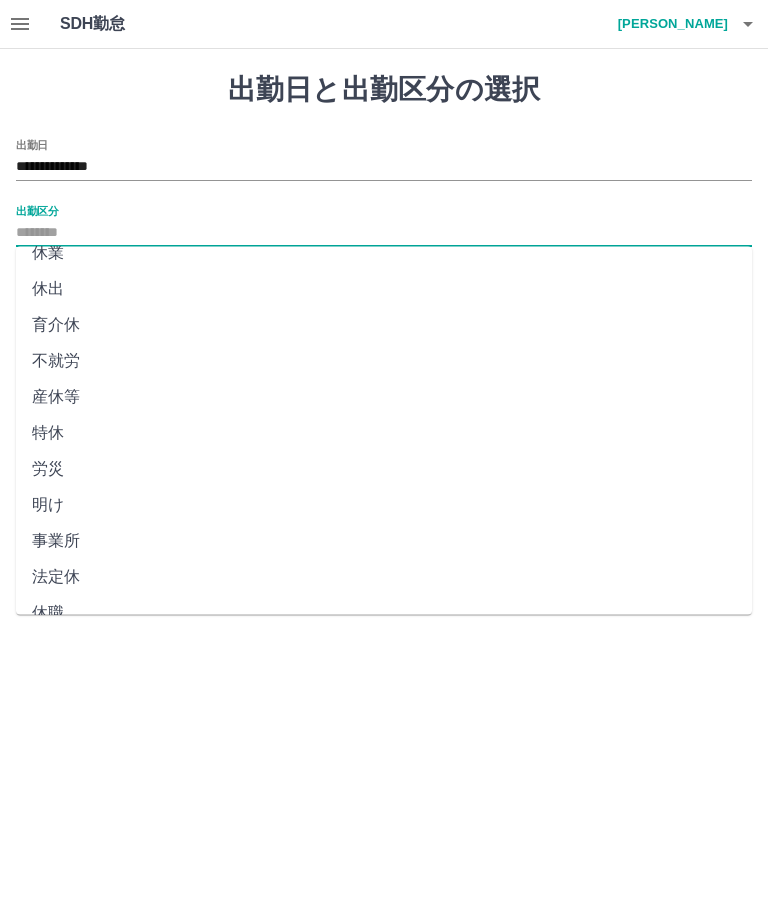 scroll, scrollTop: 270, scrollLeft: 0, axis: vertical 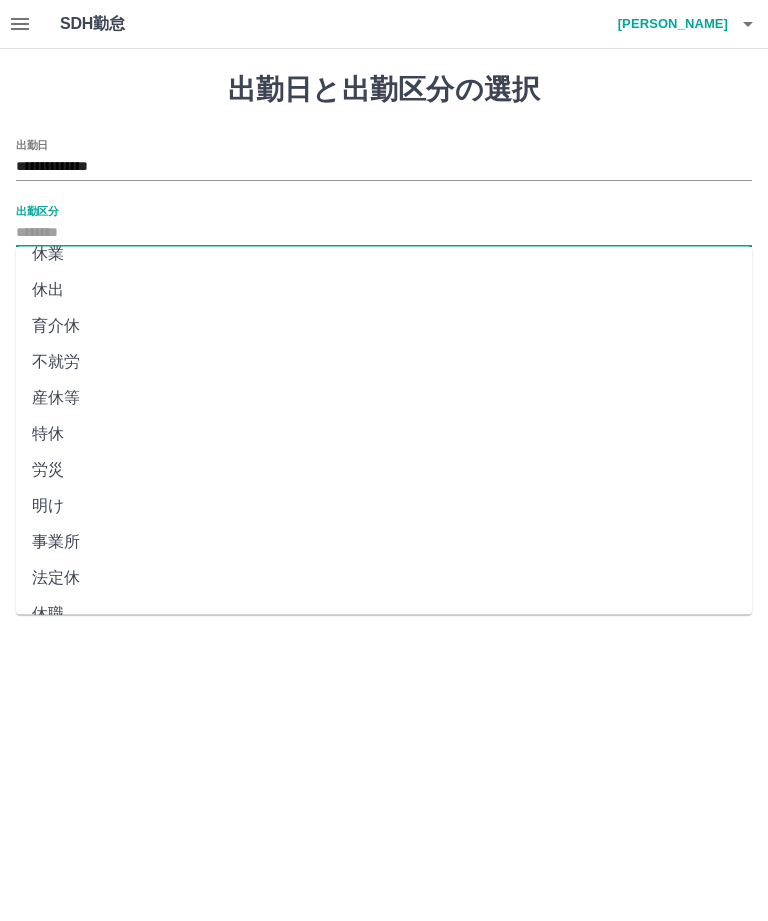 click on "法定休" at bounding box center [384, 579] 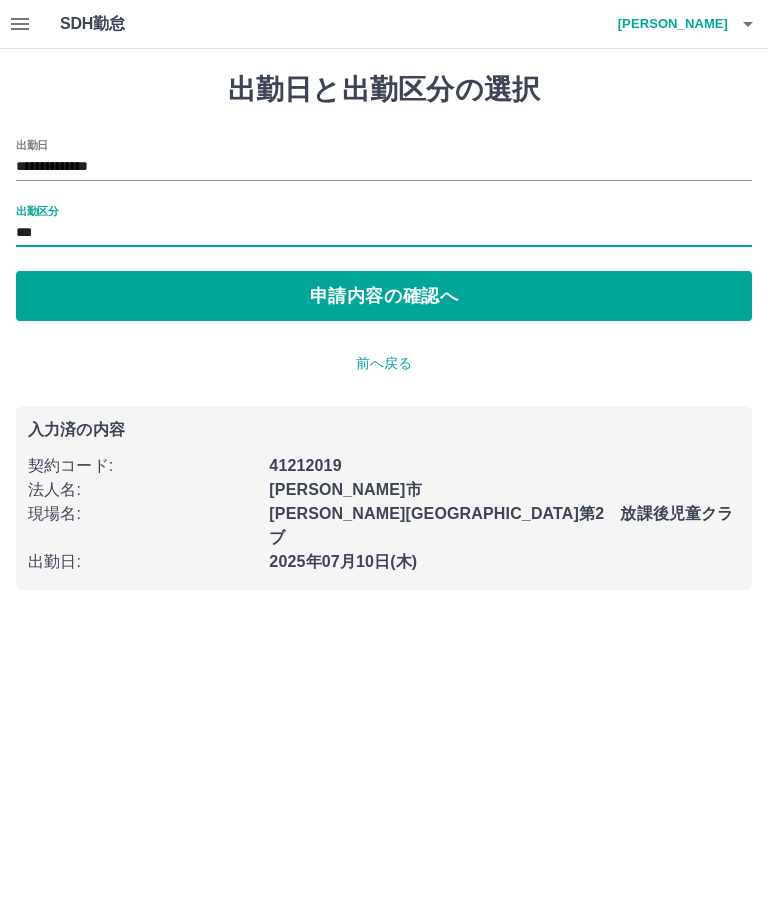 click on "申請内容の確認へ" at bounding box center [384, 296] 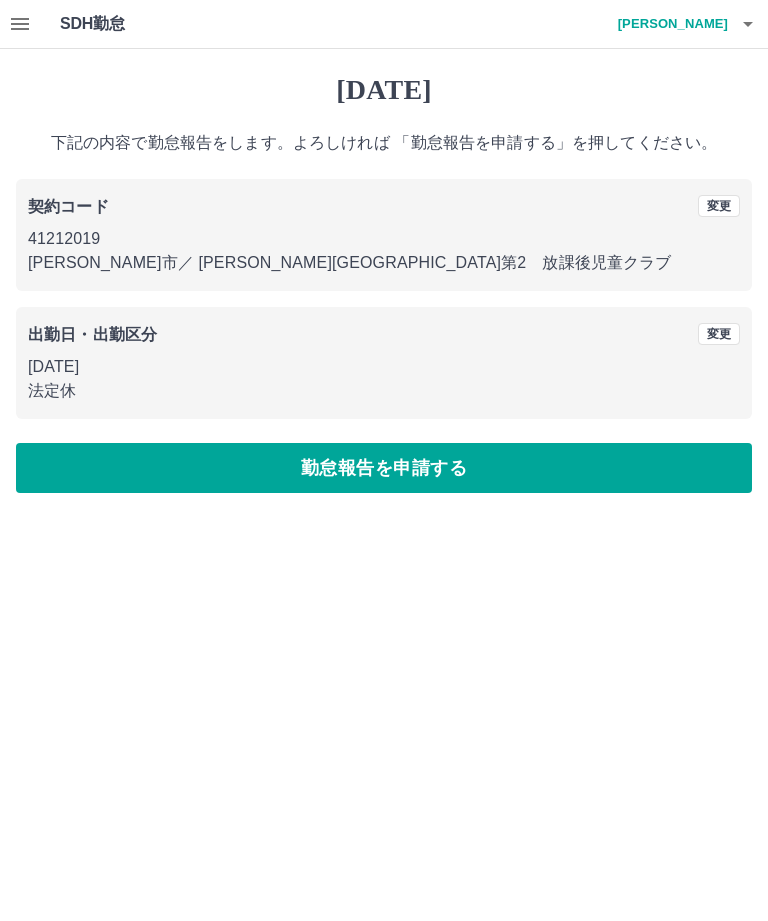 click on "勤怠報告を申請する" at bounding box center [384, 468] 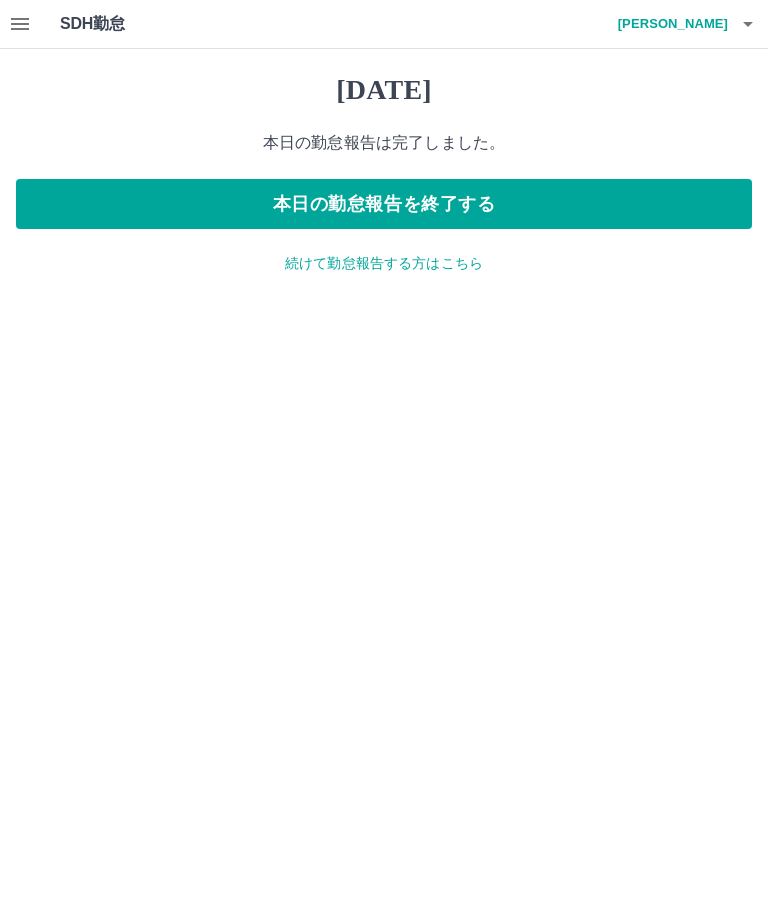 click on "続けて勤怠報告する方はこちら" at bounding box center (384, 263) 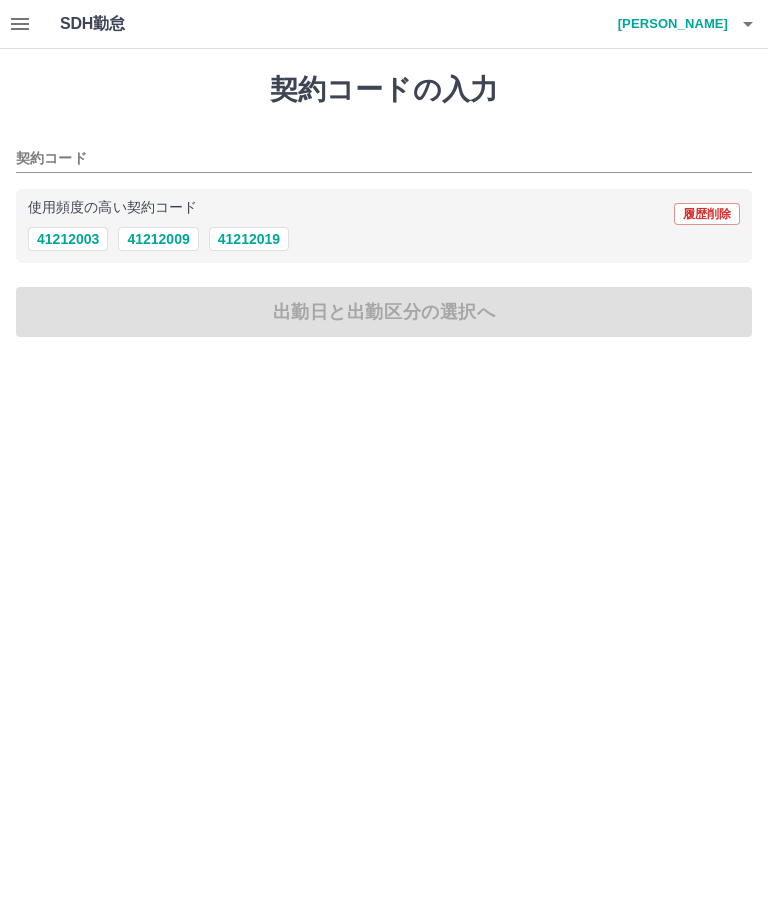 click on "41212019" at bounding box center [249, 239] 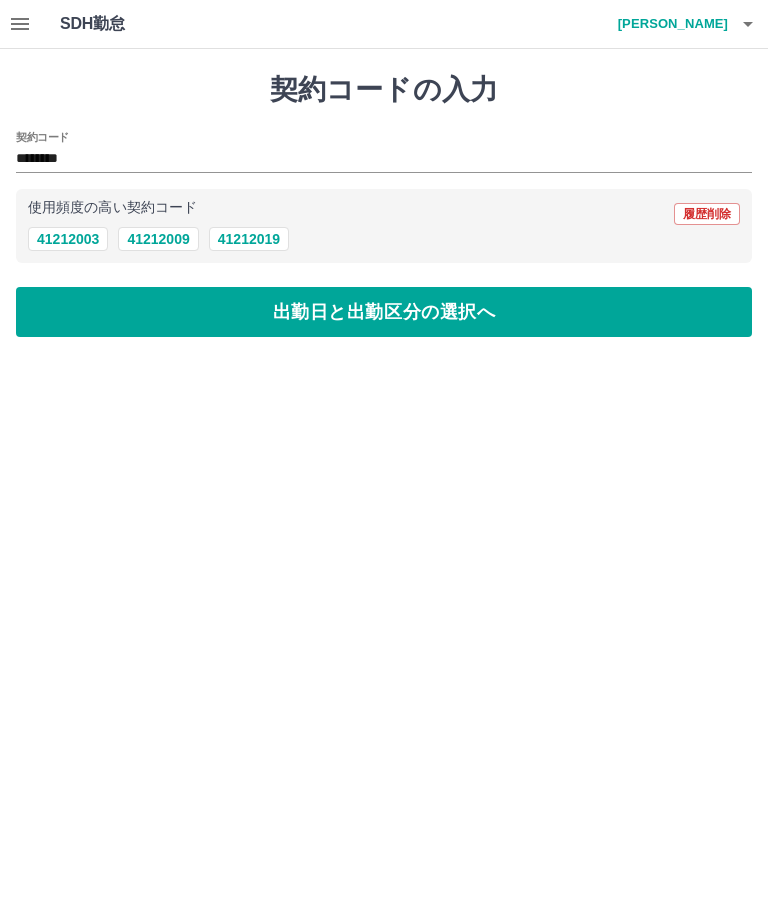 click on "出勤日と出勤区分の選択へ" at bounding box center [384, 312] 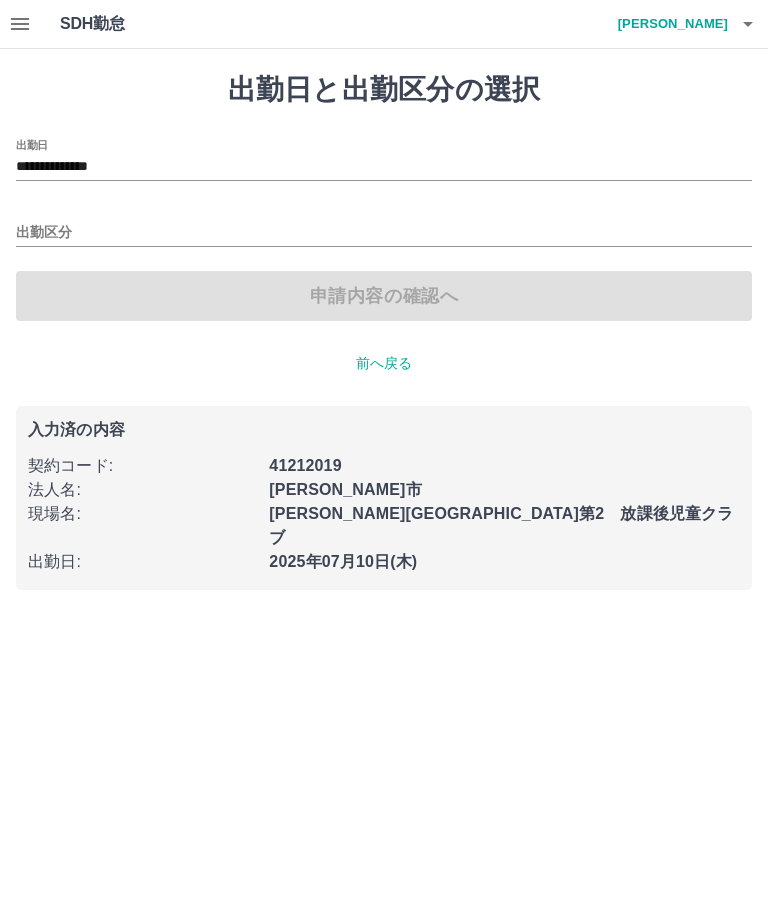 click on "**********" at bounding box center [384, 167] 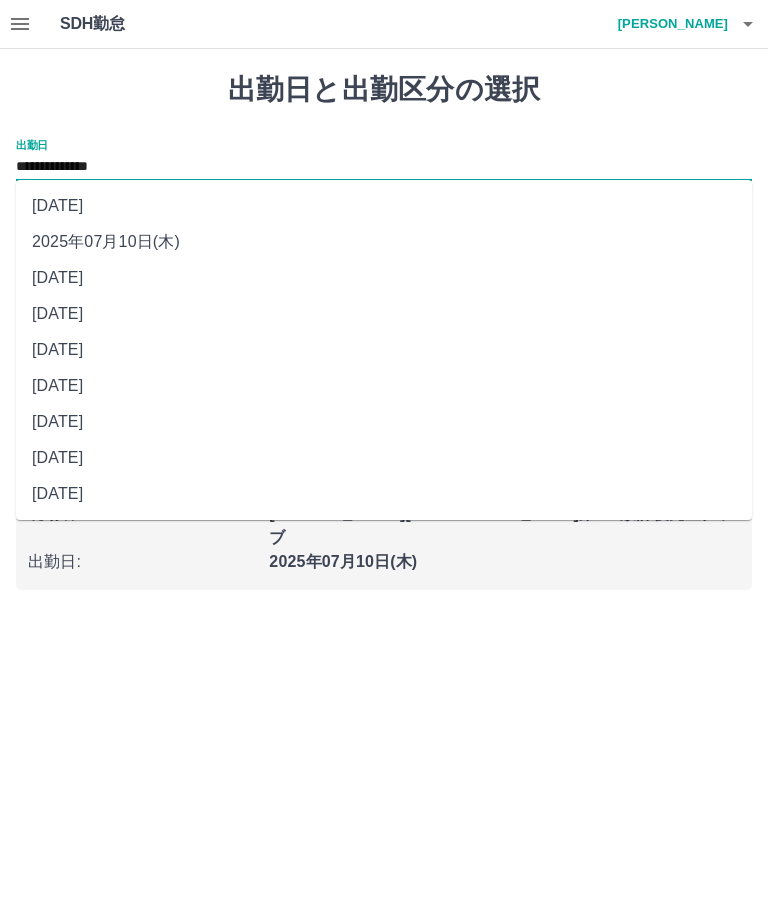click on "2025年07月07日(月)" at bounding box center [384, 350] 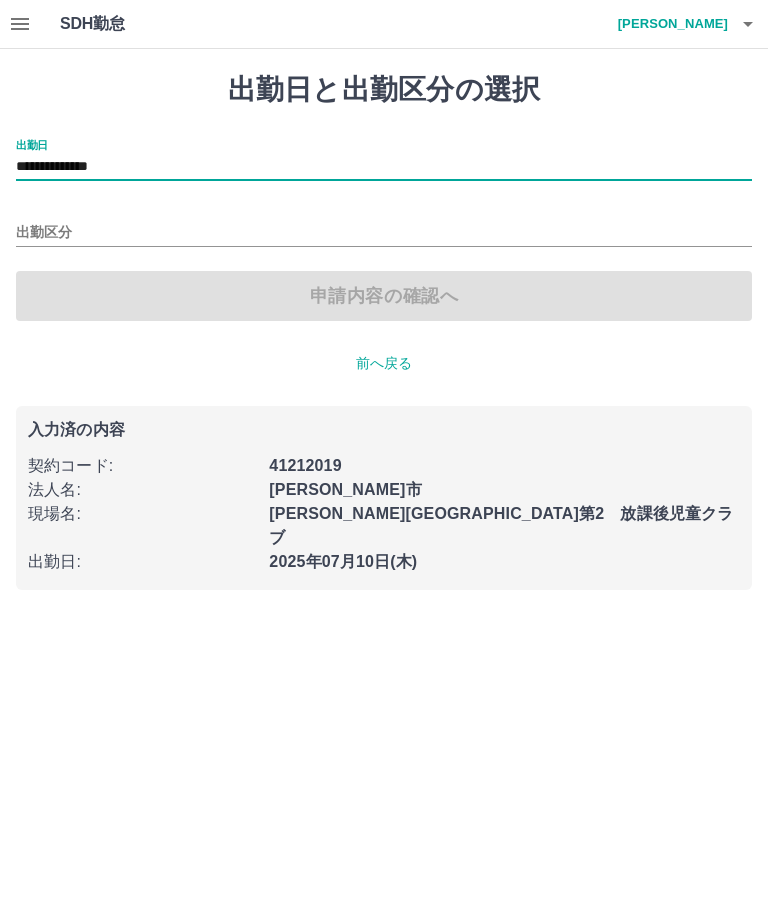 click on "出勤区分" at bounding box center [384, 233] 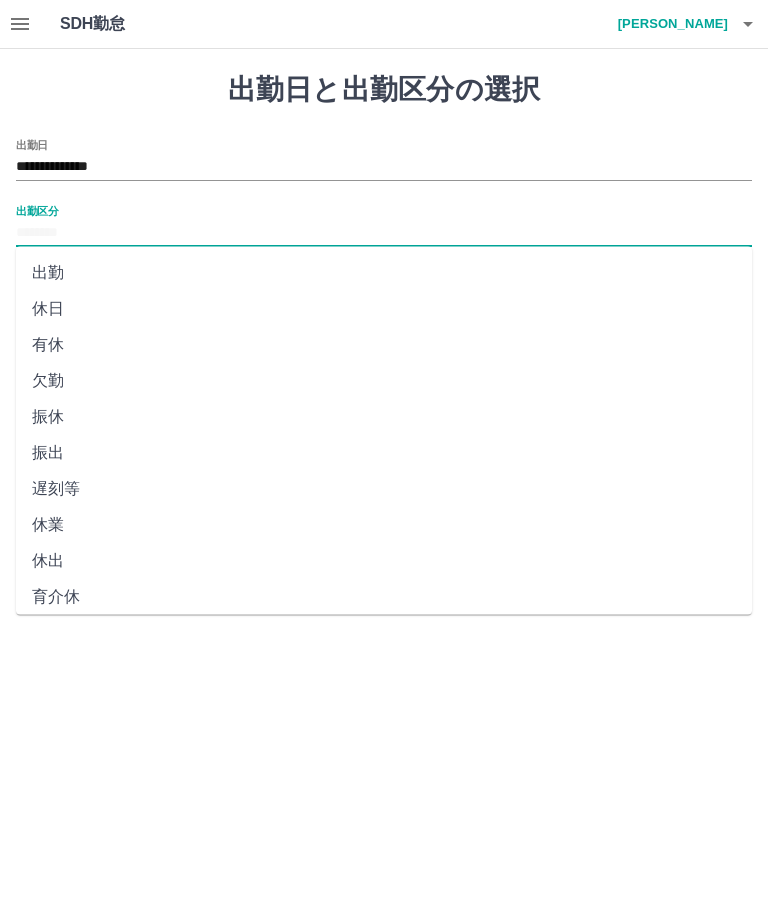click on "休日" at bounding box center (384, 309) 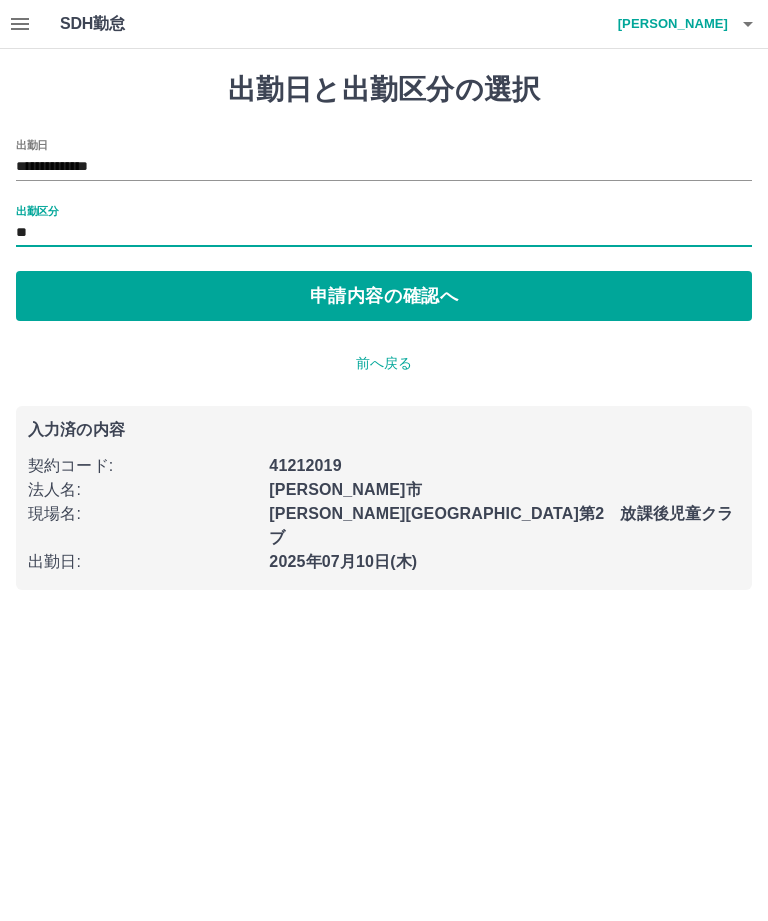 type on "**" 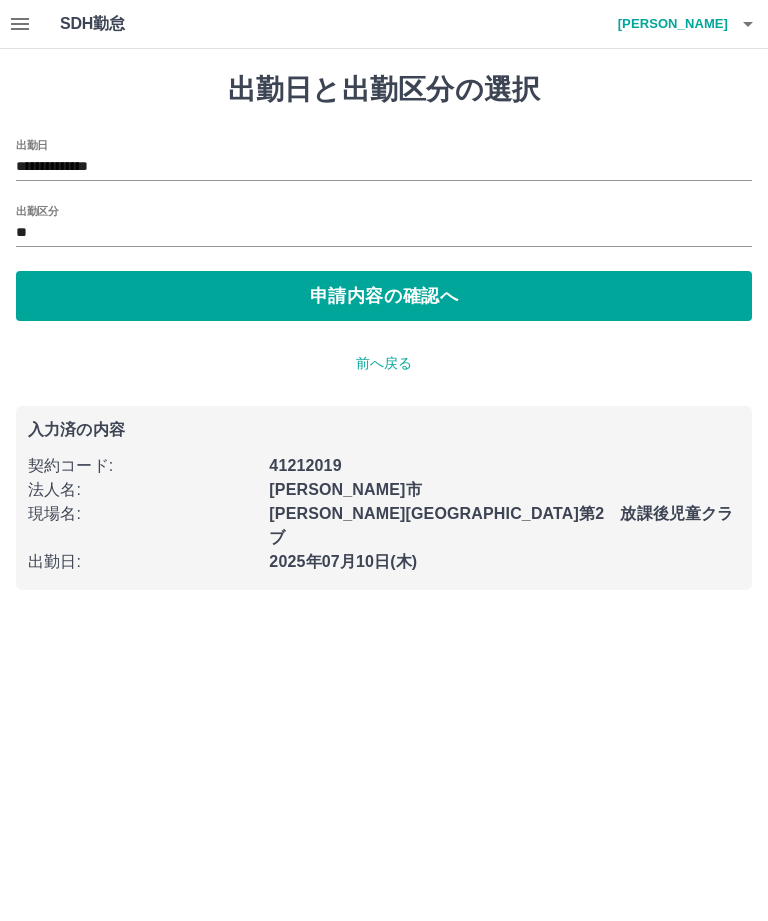 click on "申請内容の確認へ" at bounding box center (384, 296) 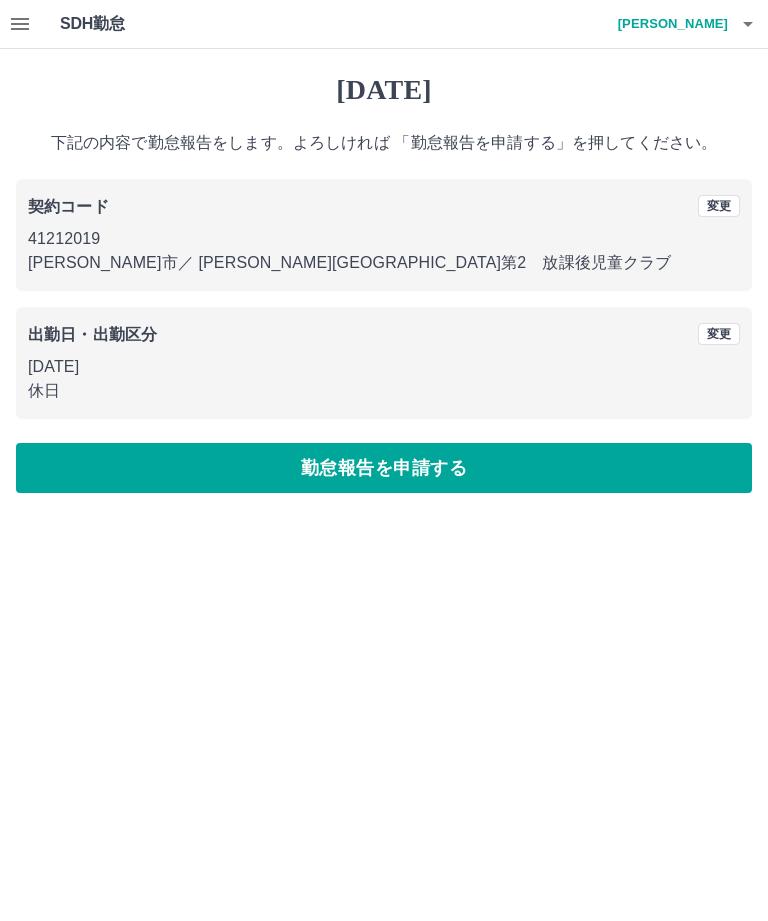 click on "勤怠報告を申請する" at bounding box center [384, 468] 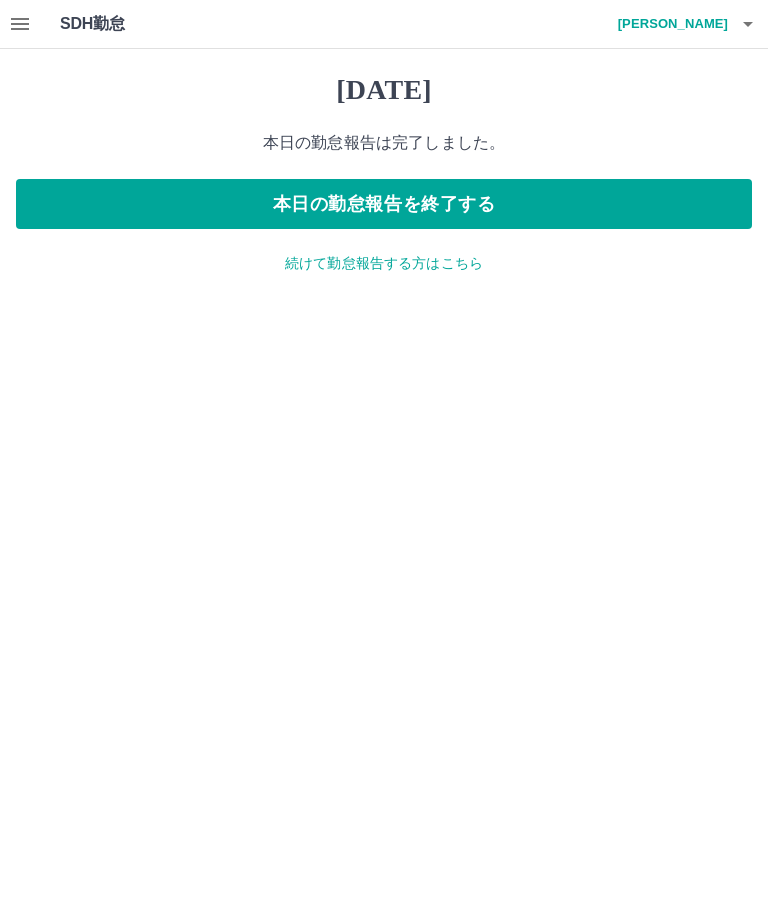click on "続けて勤怠報告する方はこちら" at bounding box center (384, 263) 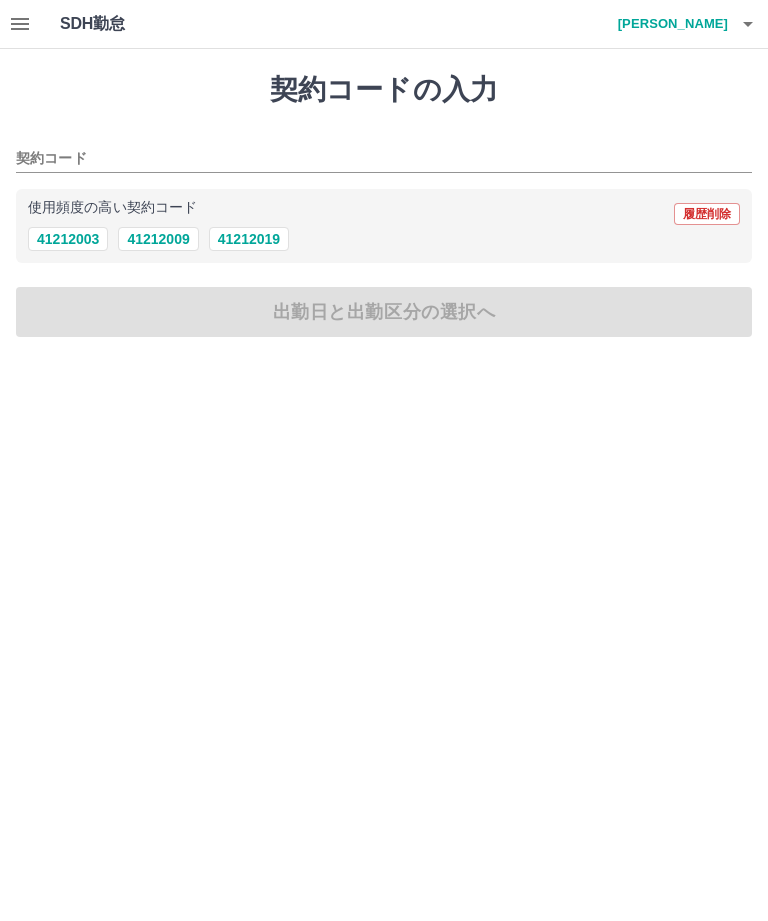 click on "41212019" at bounding box center [249, 239] 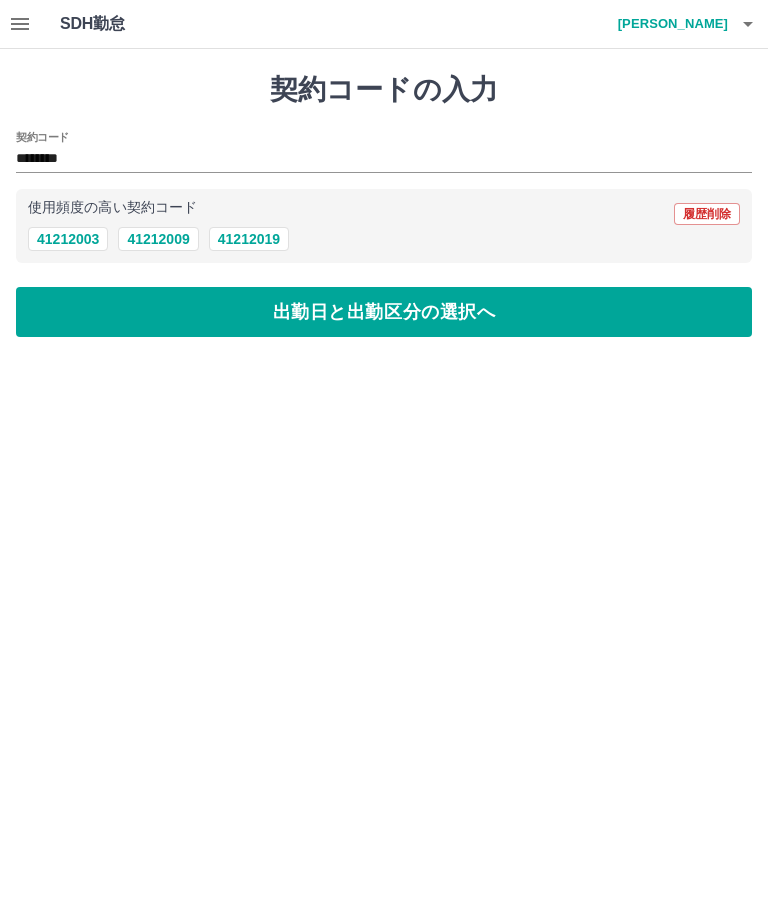 click on "出勤日と出勤区分の選択へ" at bounding box center [384, 312] 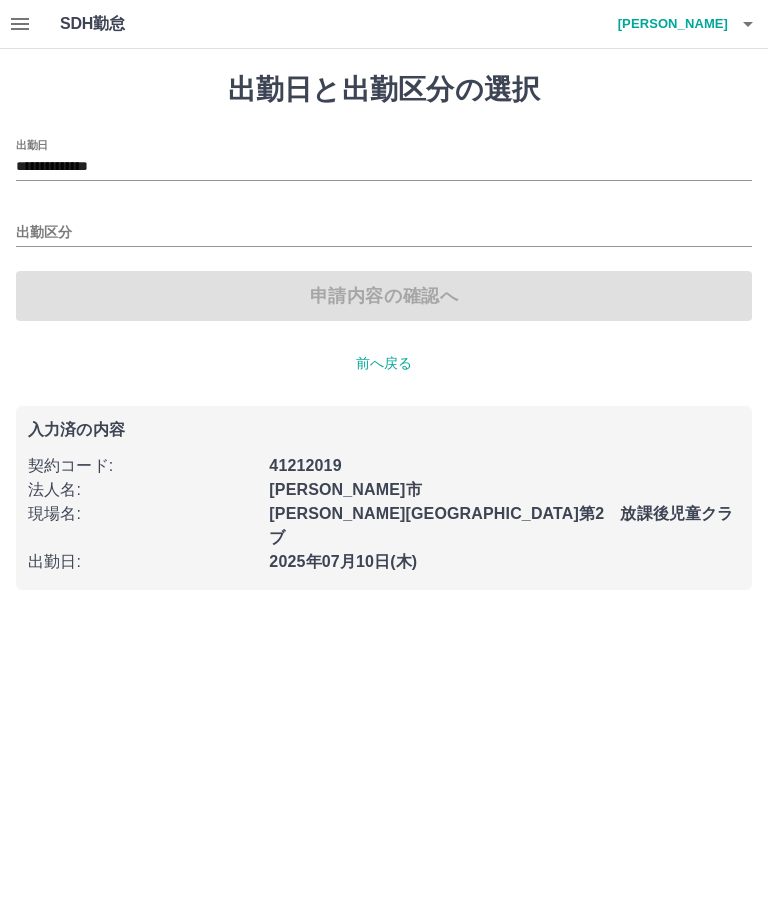 click on "**********" at bounding box center [384, 167] 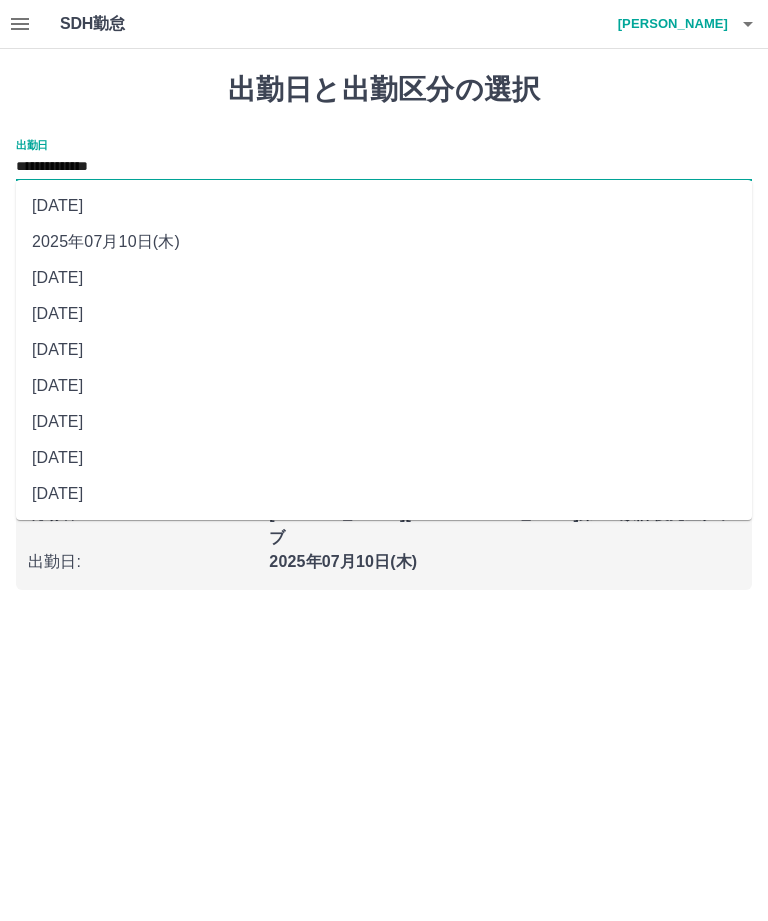 click on "2025年07月09日(水)" at bounding box center [384, 278] 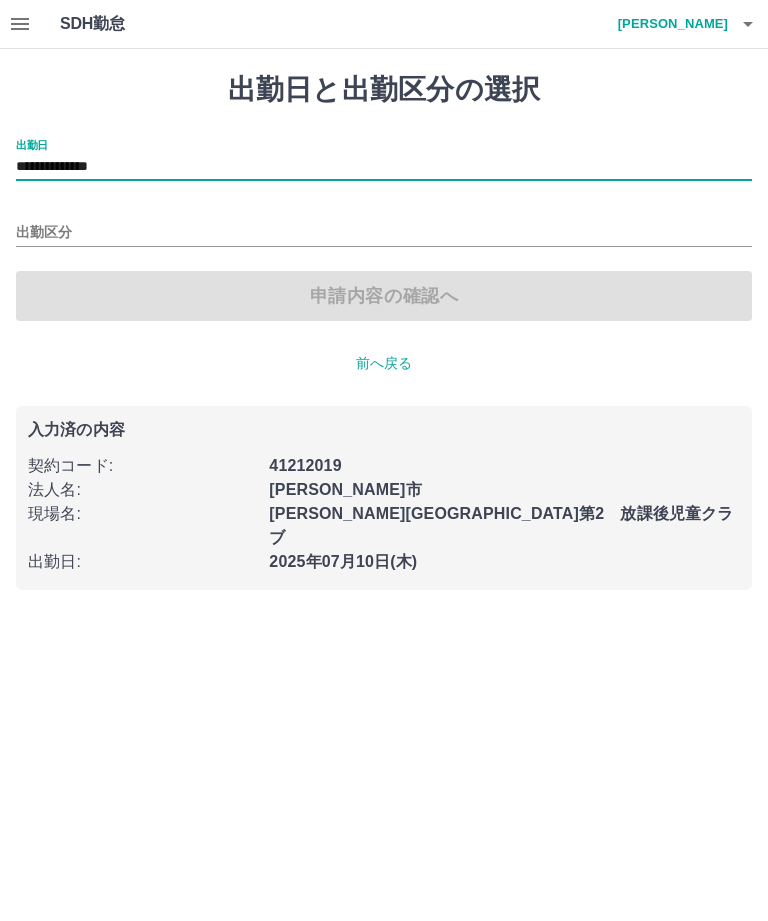 type on "**********" 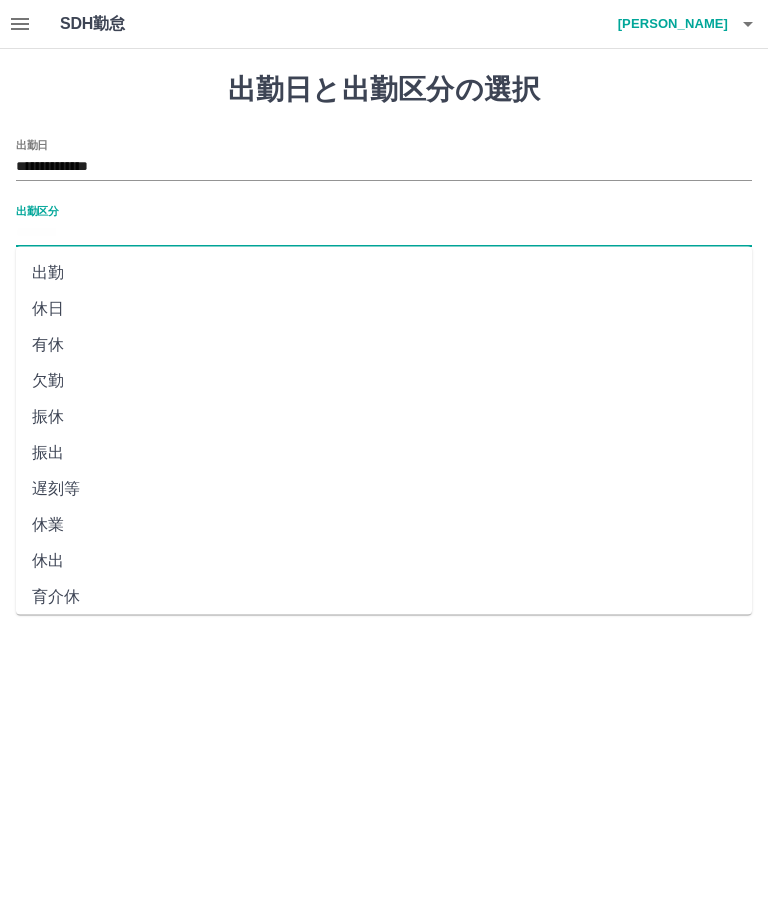 click on "休日" at bounding box center [384, 309] 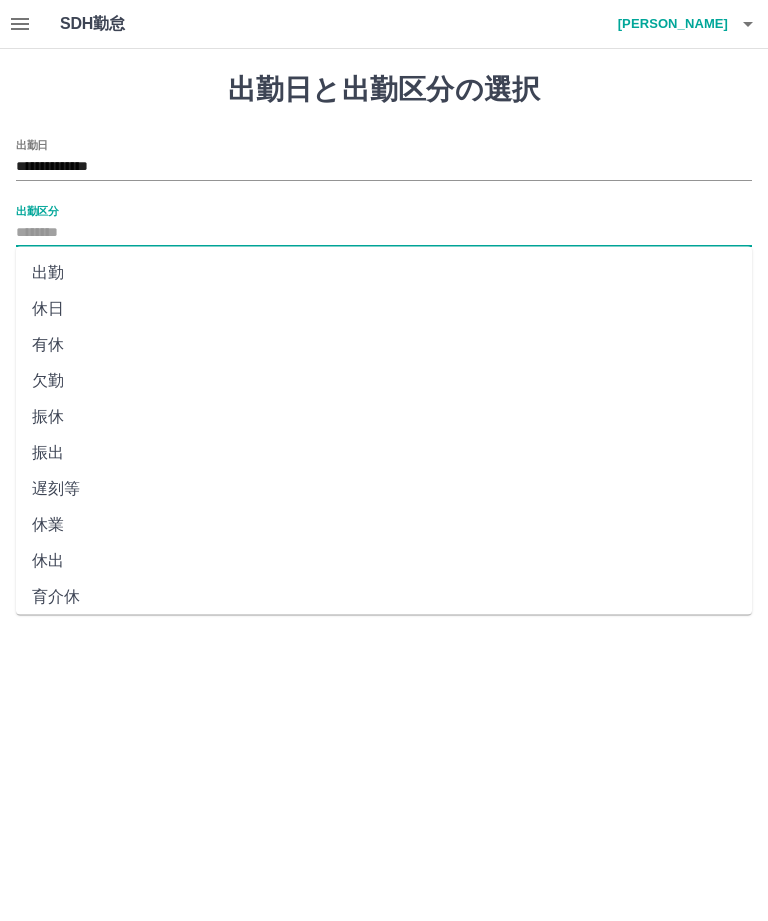type on "**" 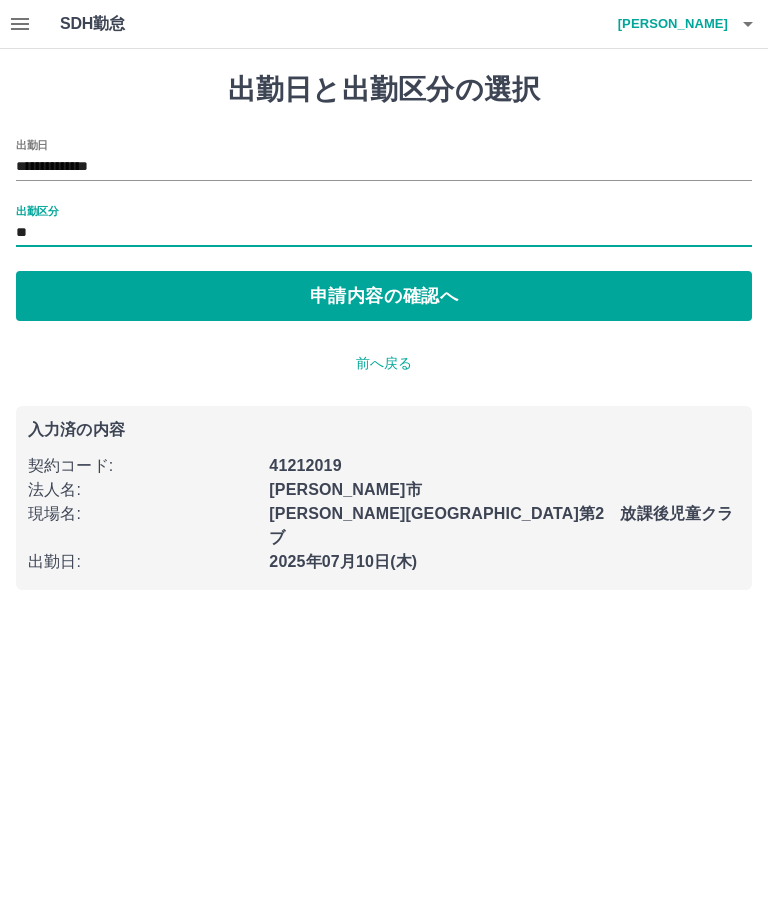 click on "申請内容の確認へ" at bounding box center [384, 296] 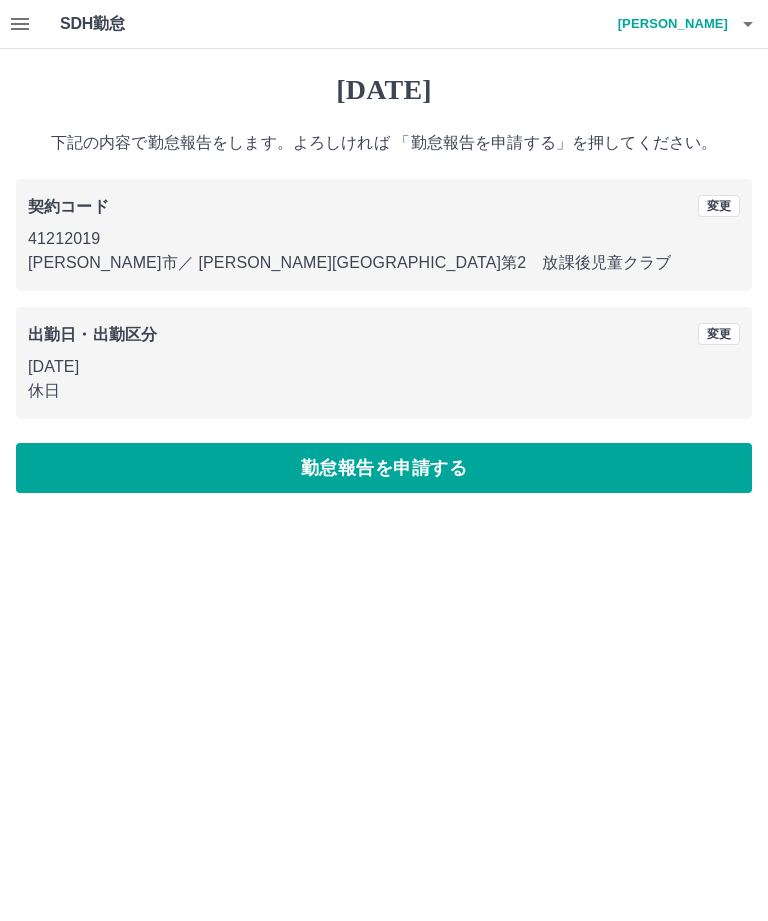 click on "勤怠報告を申請する" at bounding box center (384, 468) 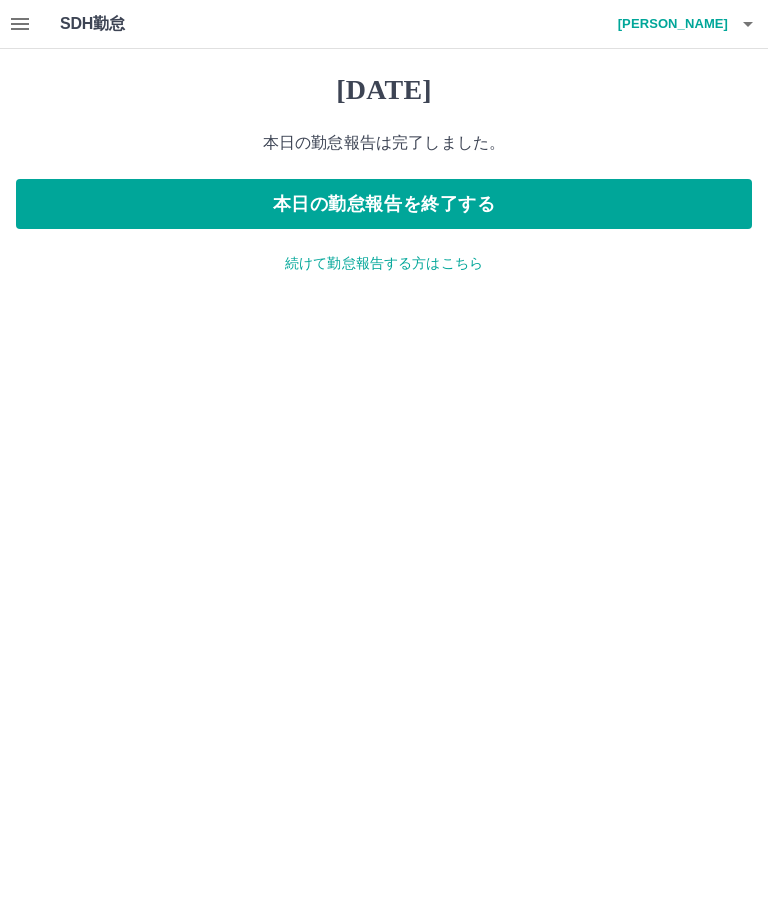 click on "本日の勤怠報告を終了する" at bounding box center (384, 204) 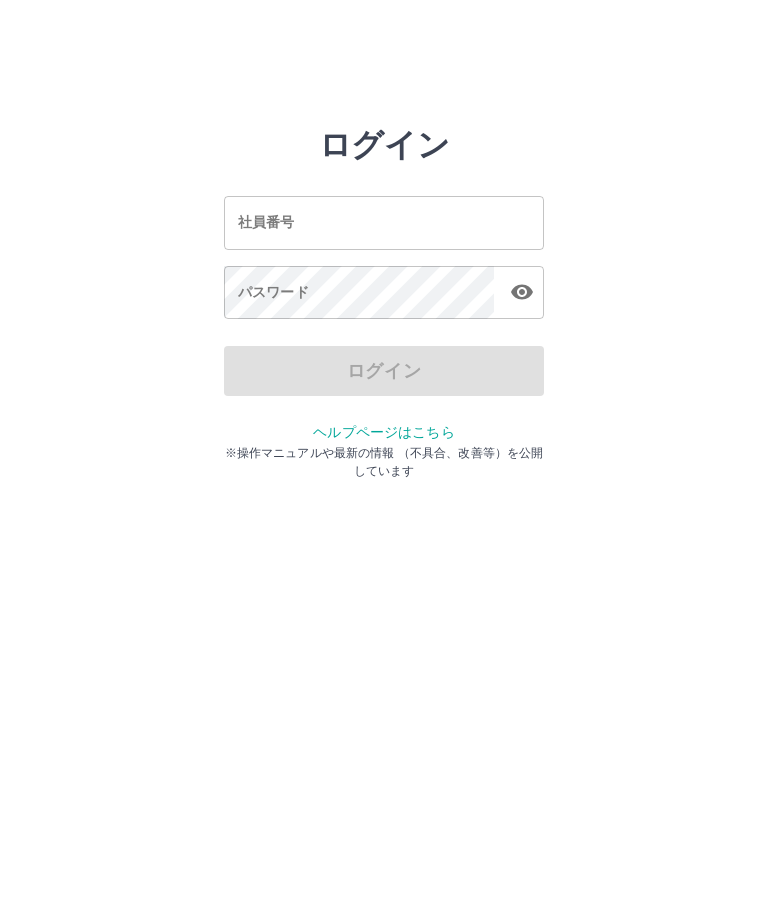 scroll, scrollTop: 0, scrollLeft: 0, axis: both 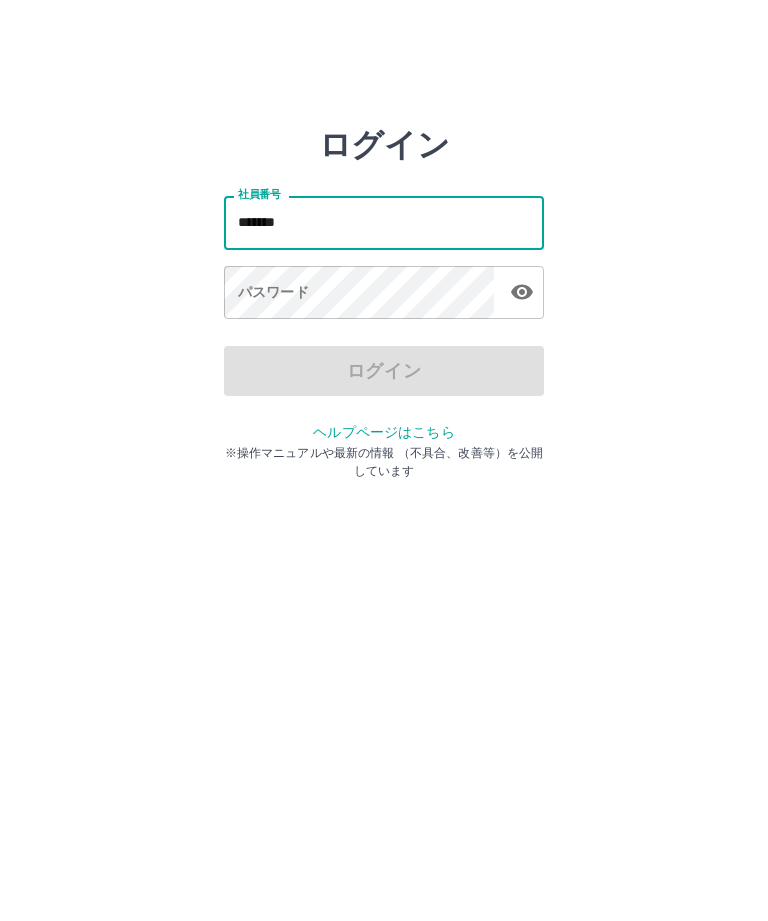 type on "*******" 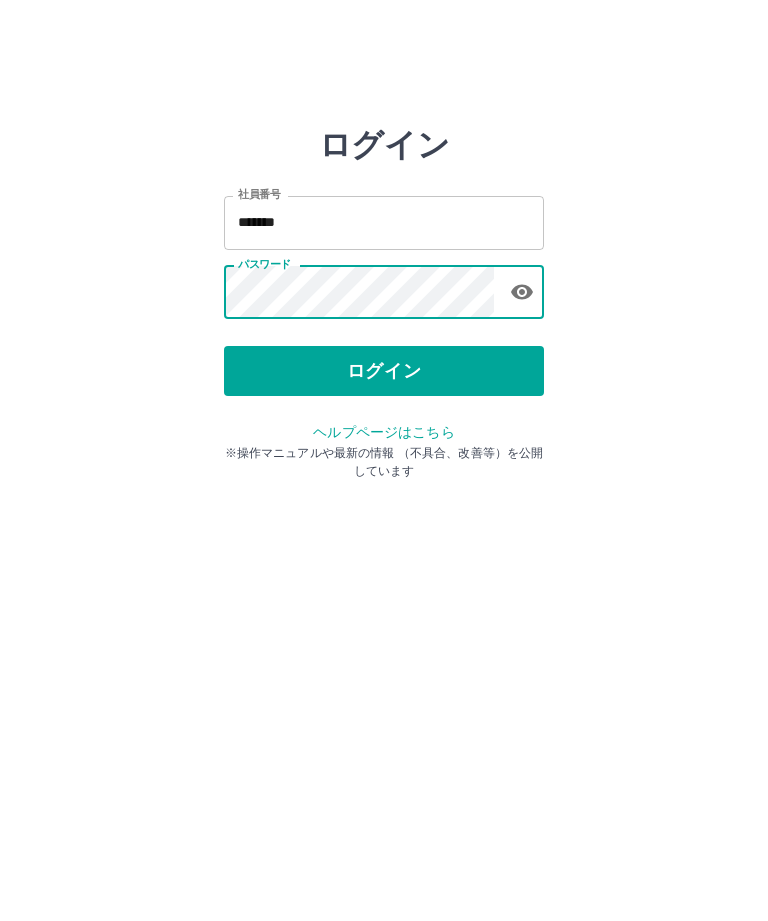 click on "ログイン" at bounding box center [384, 371] 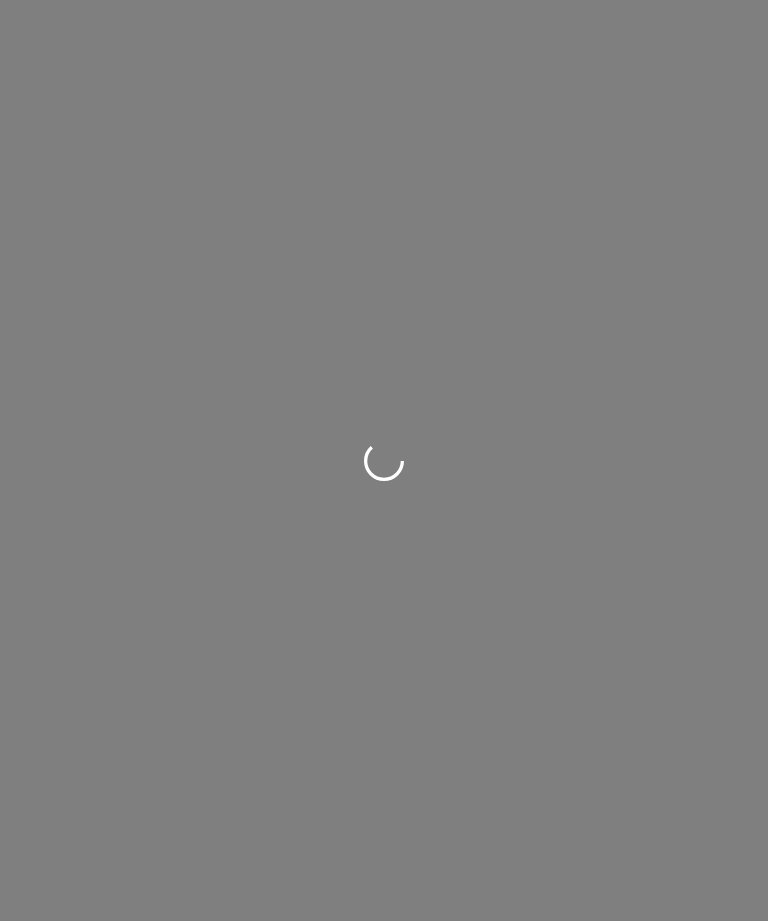 scroll, scrollTop: 0, scrollLeft: 0, axis: both 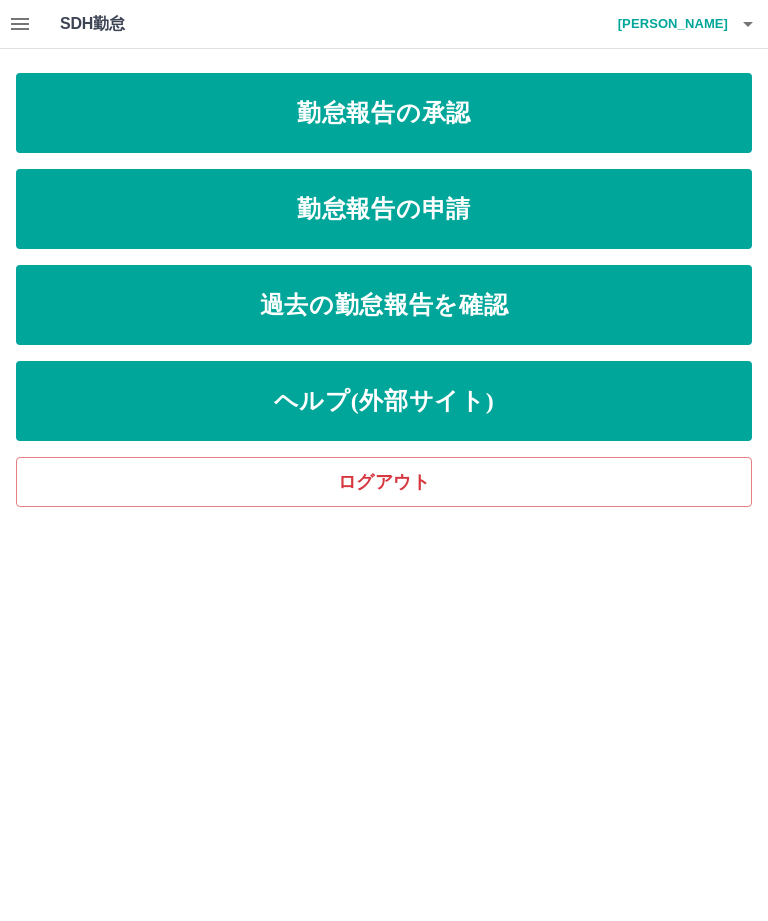 click on "勤怠報告の申請" at bounding box center [384, 209] 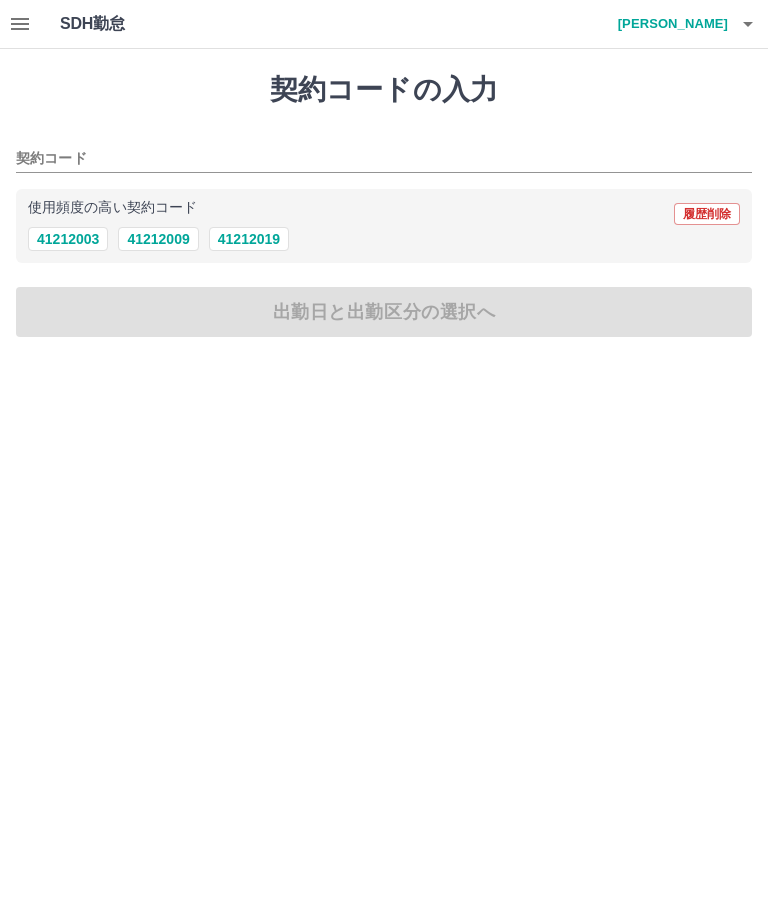 click on "41212019" at bounding box center (249, 239) 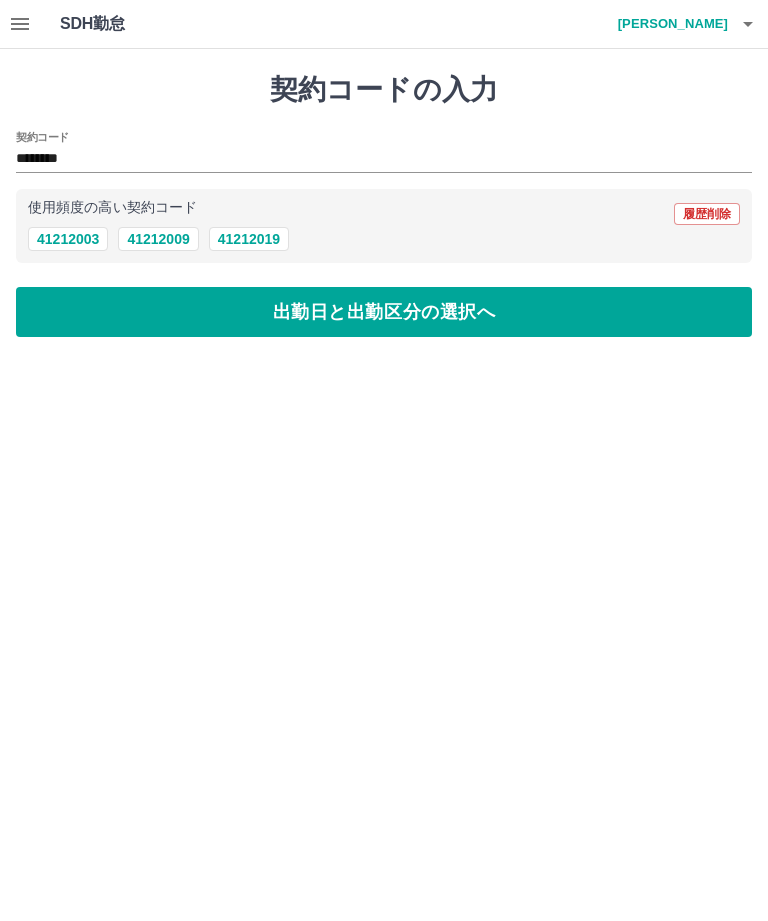 click on "出勤日と出勤区分の選択へ" at bounding box center [384, 312] 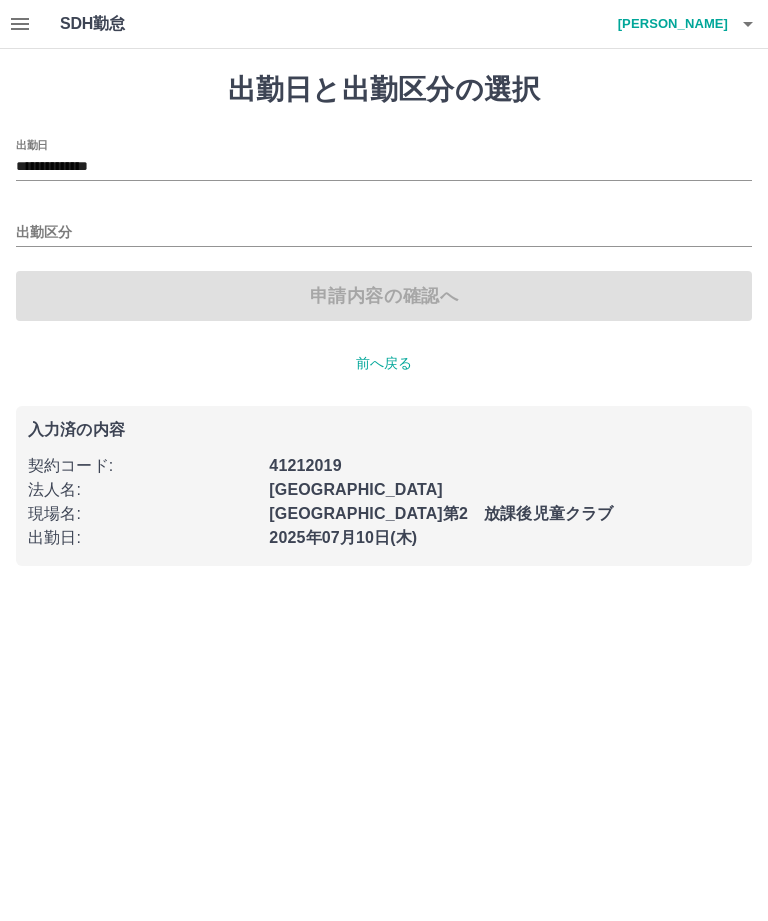 click on "**********" at bounding box center (384, 167) 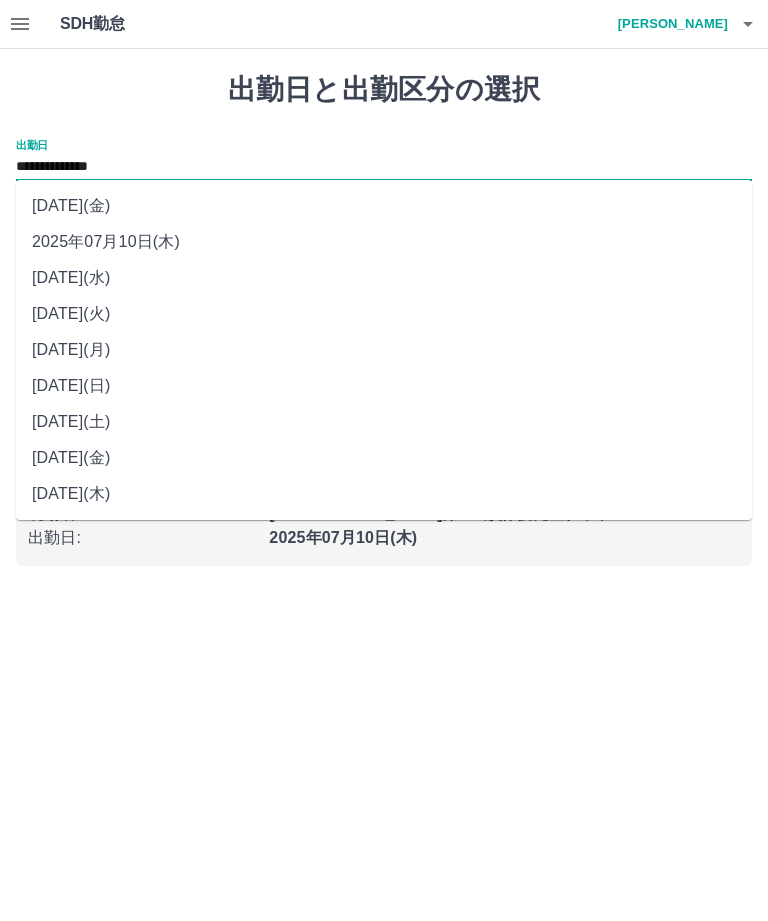 click on "2025年07月09日(水)" at bounding box center (384, 278) 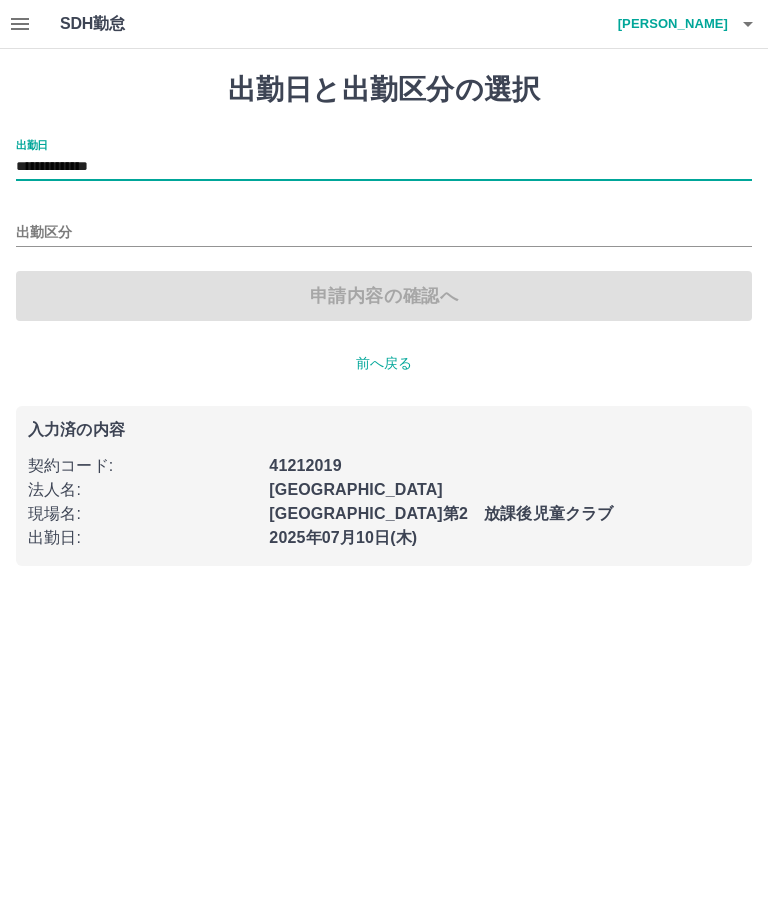 click on "出勤区分" at bounding box center (384, 233) 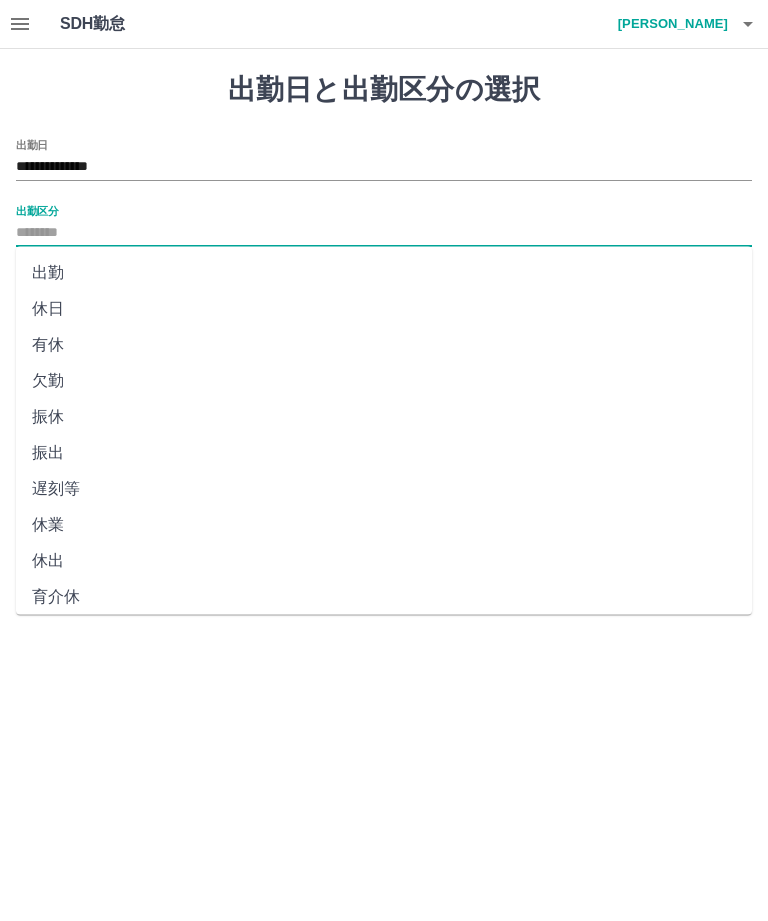 click on "有休" at bounding box center [384, 345] 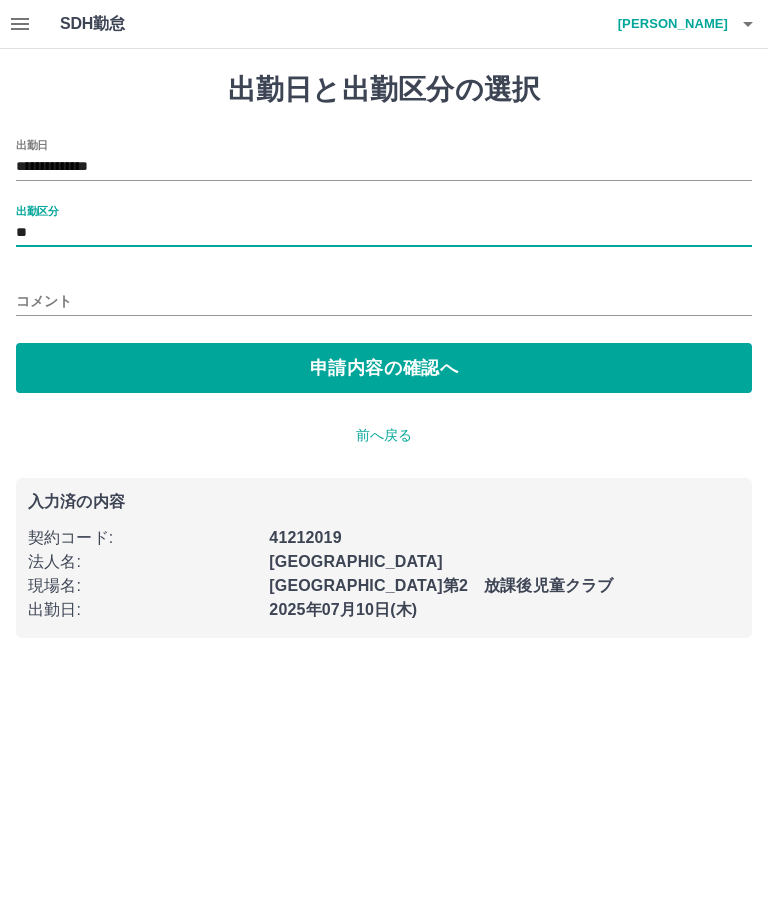 click on "申請内容の確認へ" at bounding box center (384, 368) 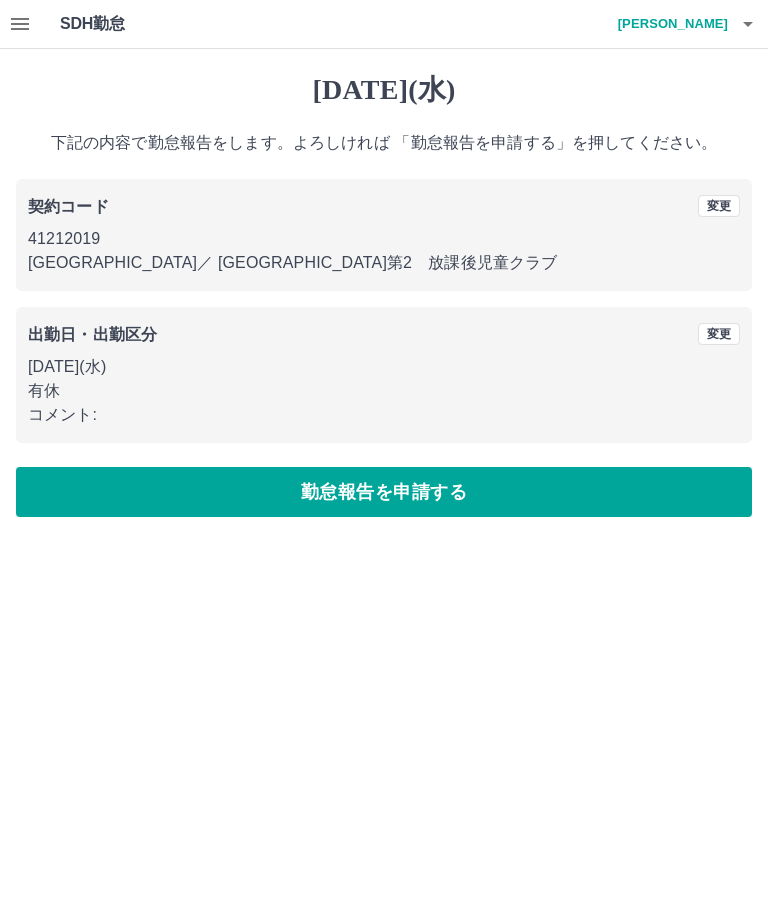 click on "勤怠報告を申請する" at bounding box center [384, 492] 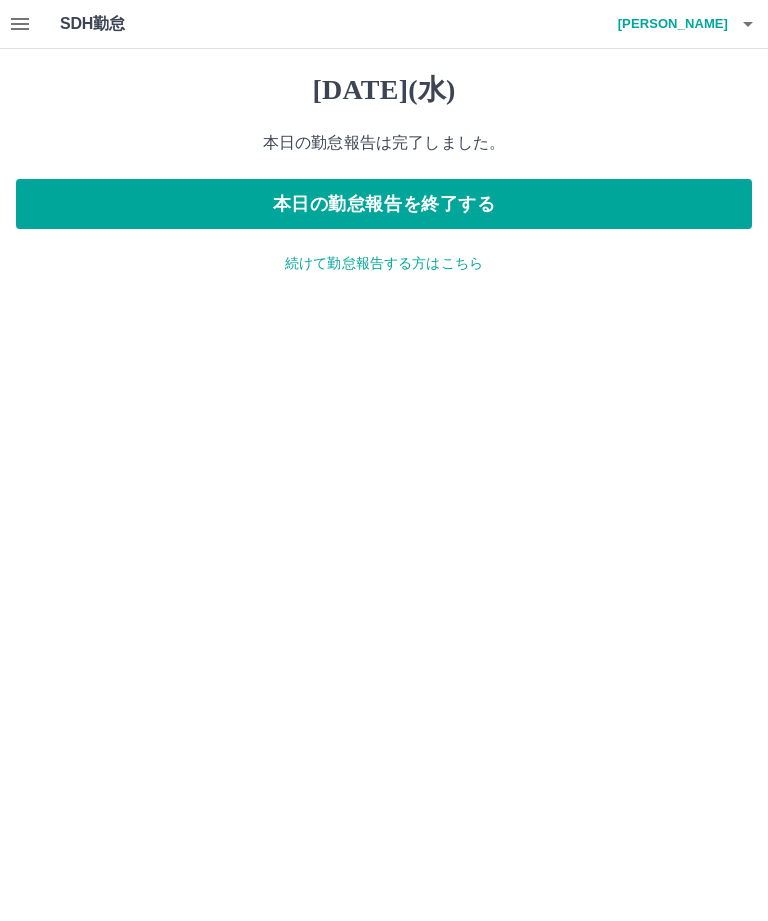 click on "本日の勤怠報告を終了する" at bounding box center (384, 204) 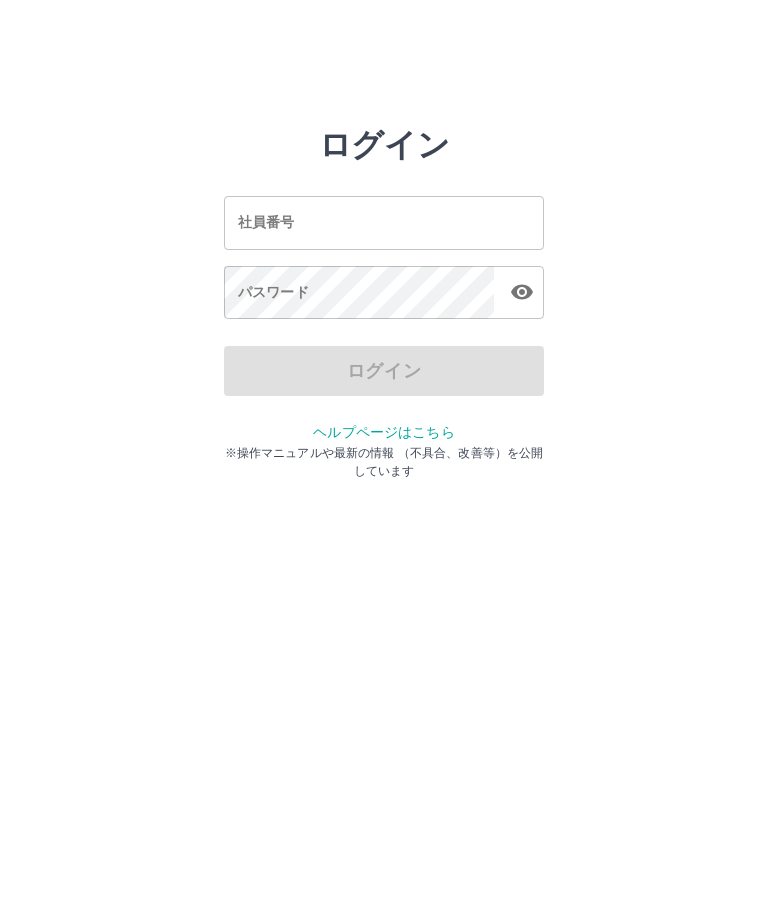 scroll, scrollTop: 0, scrollLeft: 0, axis: both 